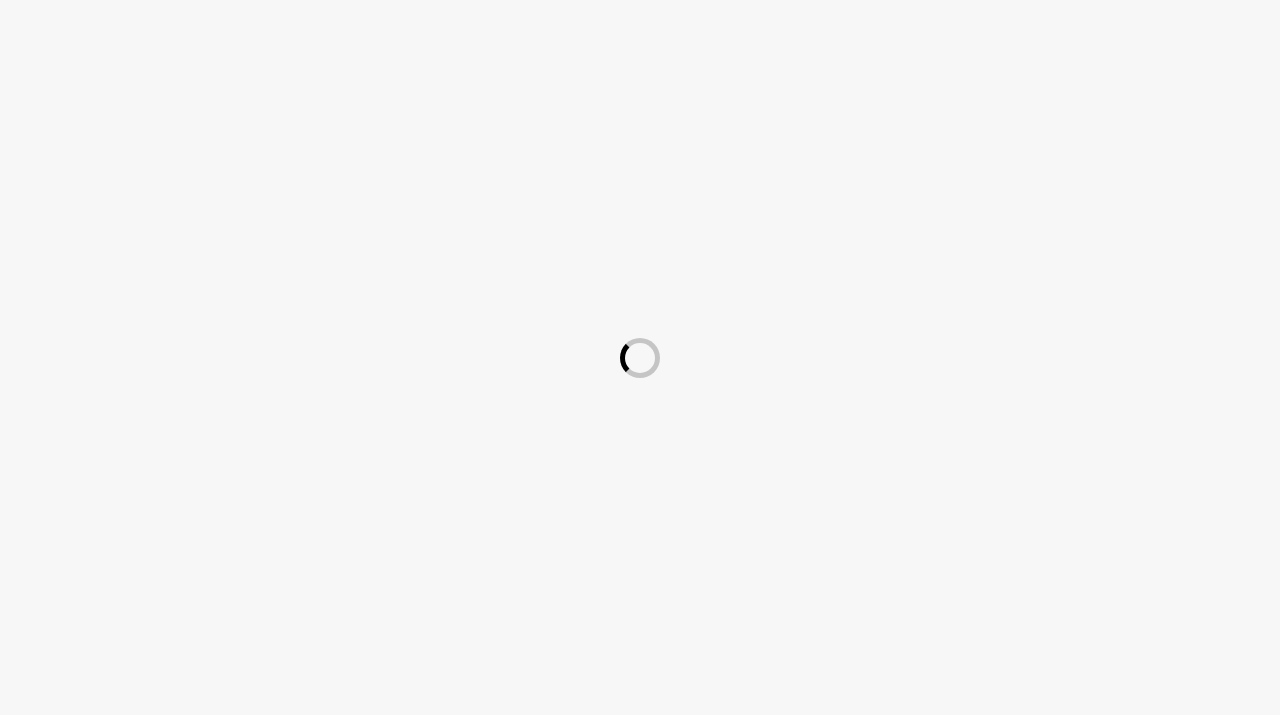scroll, scrollTop: 0, scrollLeft: 0, axis: both 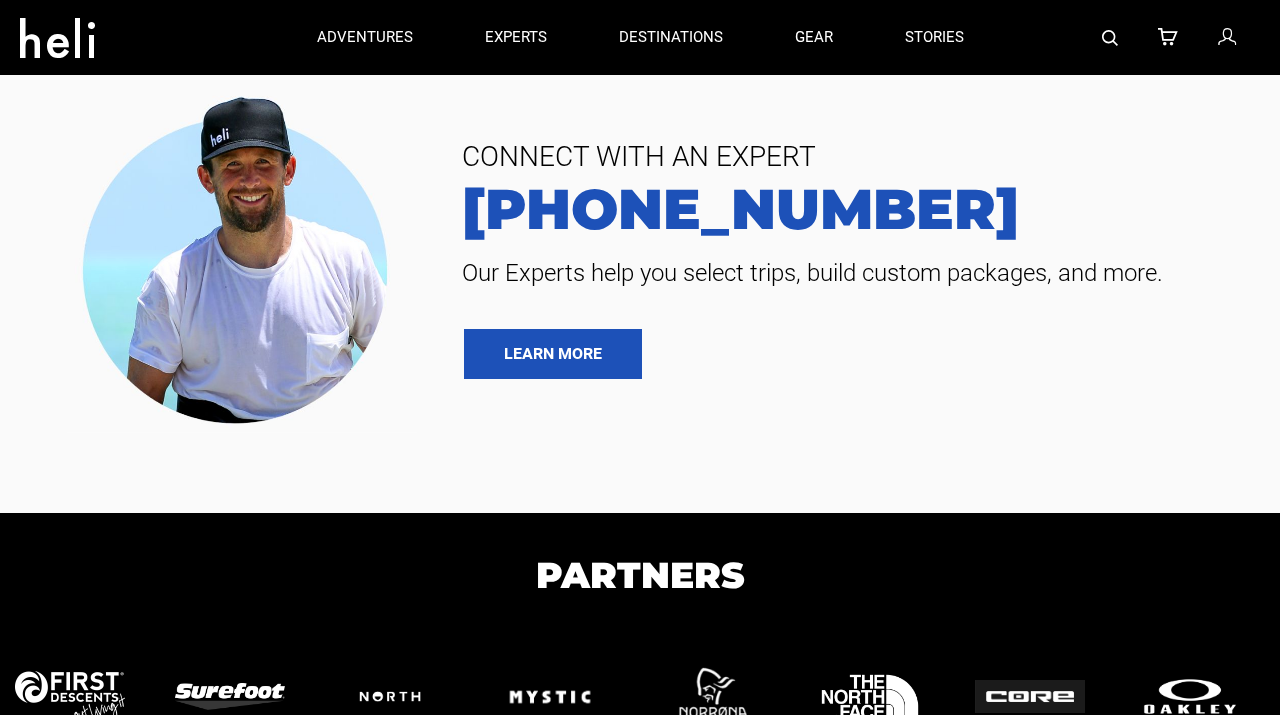 type on "Surf" 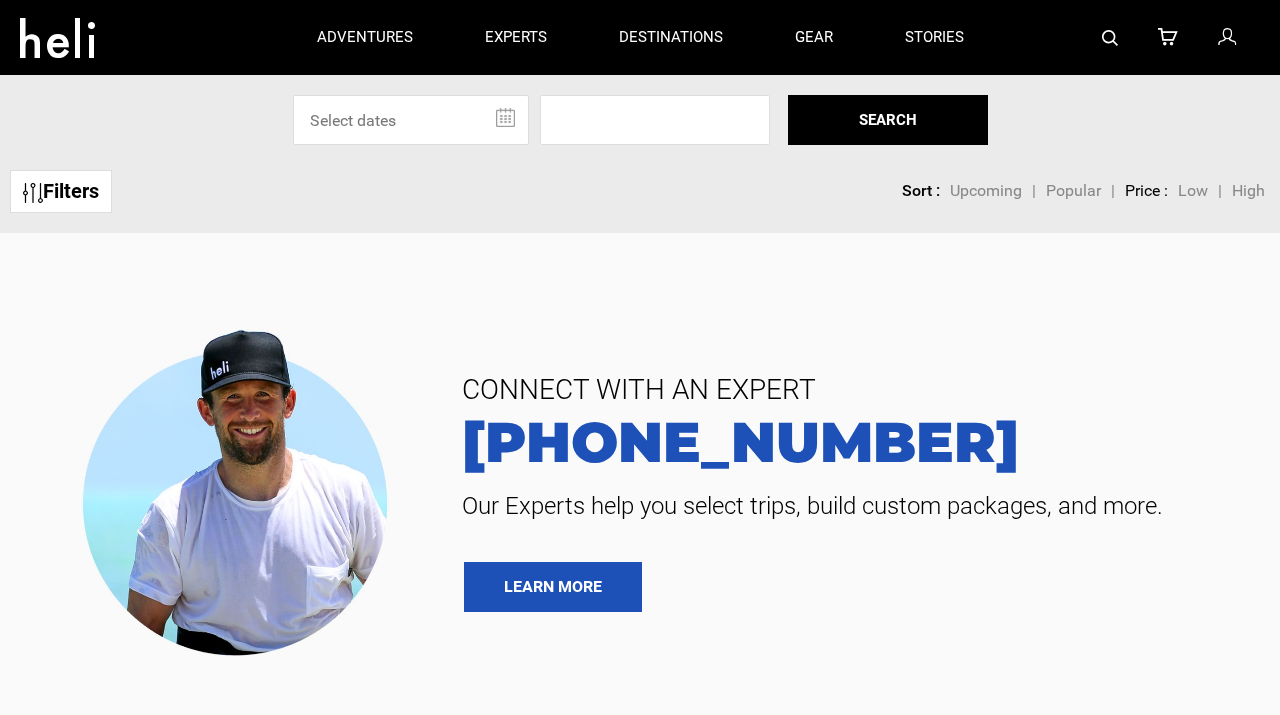 scroll, scrollTop: 0, scrollLeft: 0, axis: both 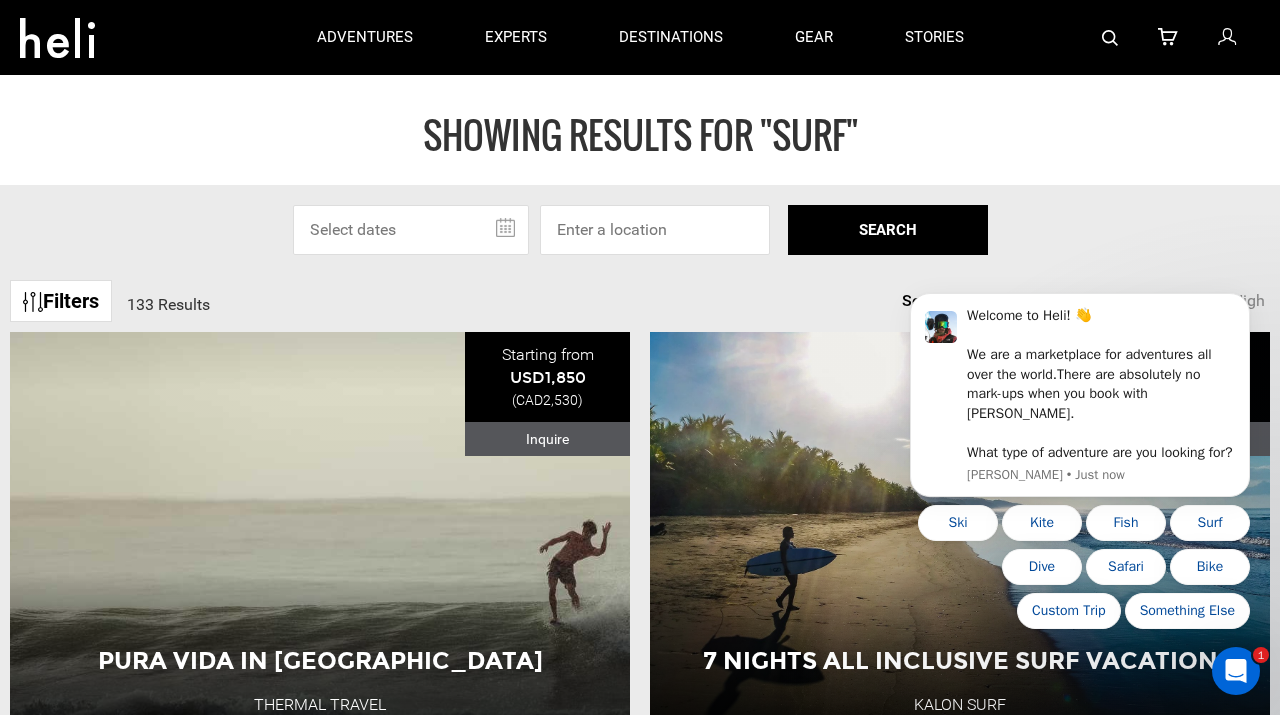 click at bounding box center (411, 230) 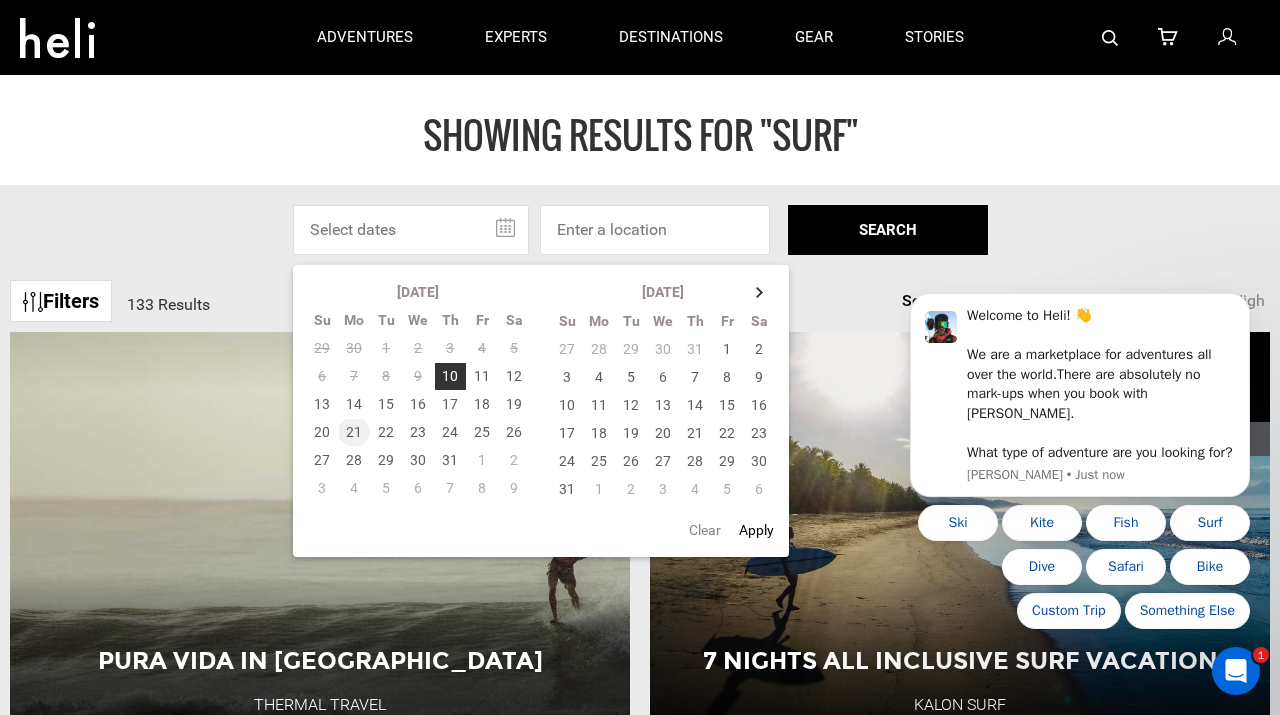 click on "21" at bounding box center [354, 432] 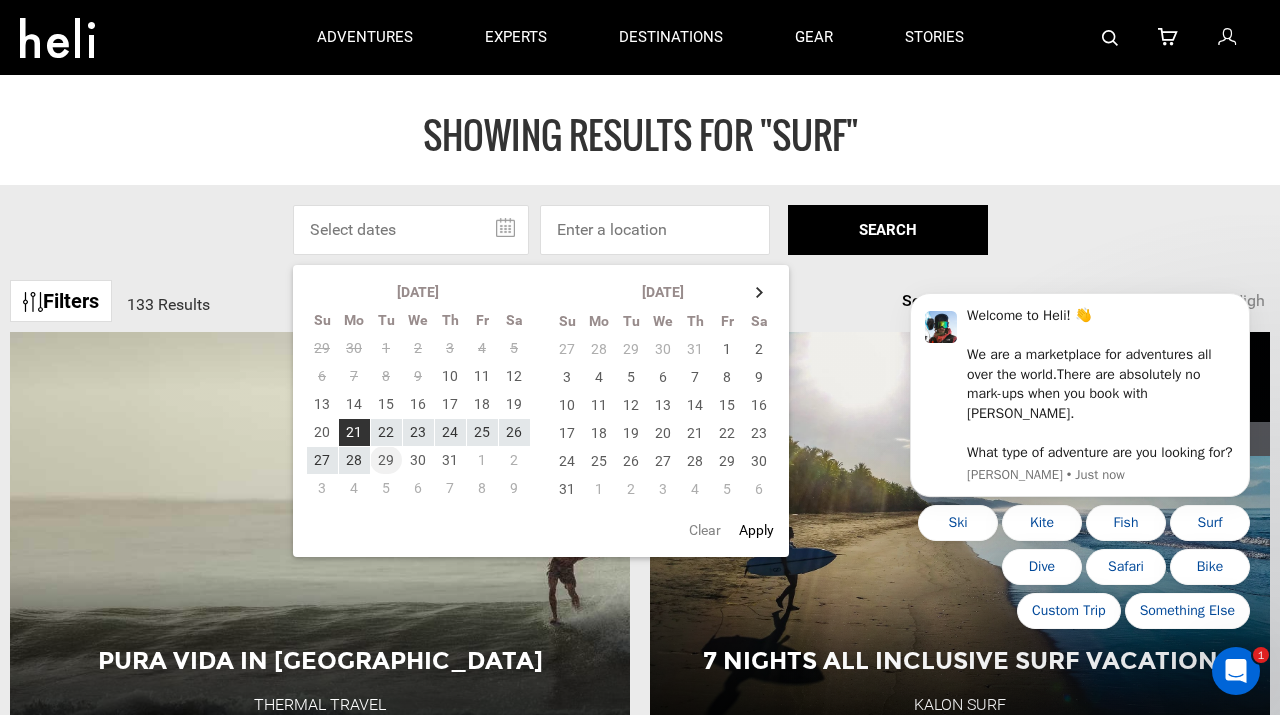 click on "29" at bounding box center (386, 460) 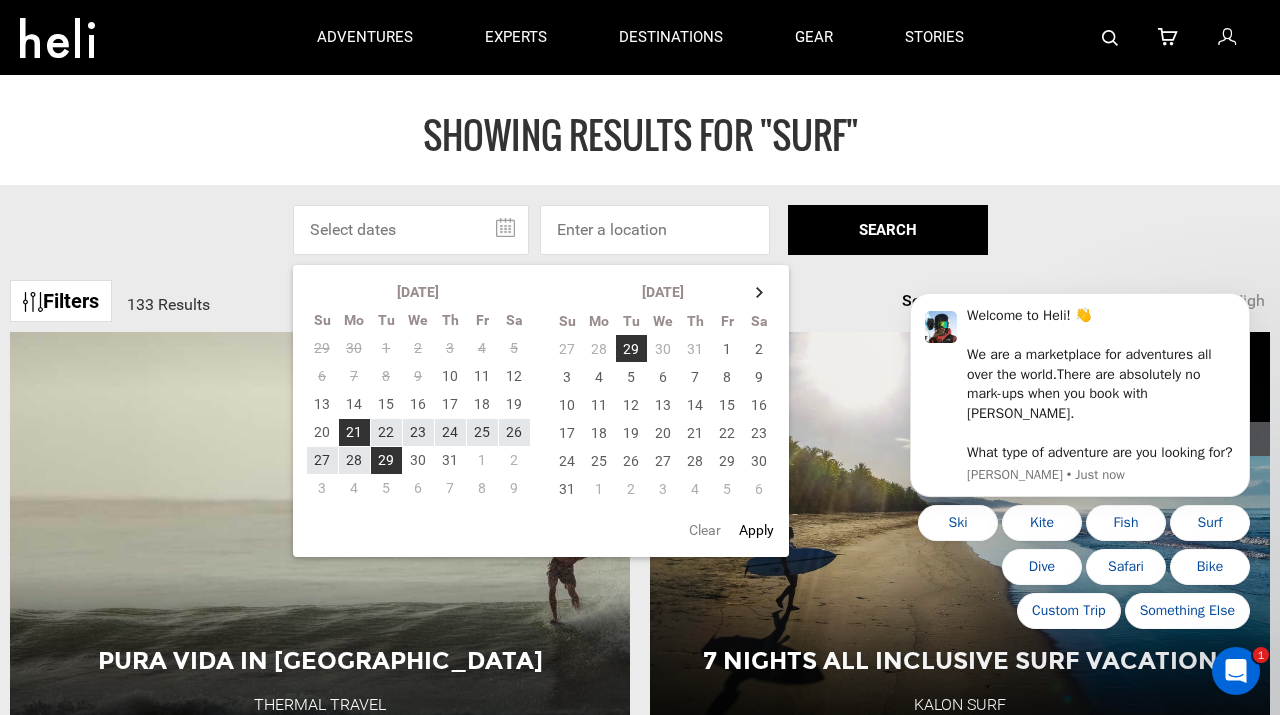 click on "SEARCH" at bounding box center (888, 230) 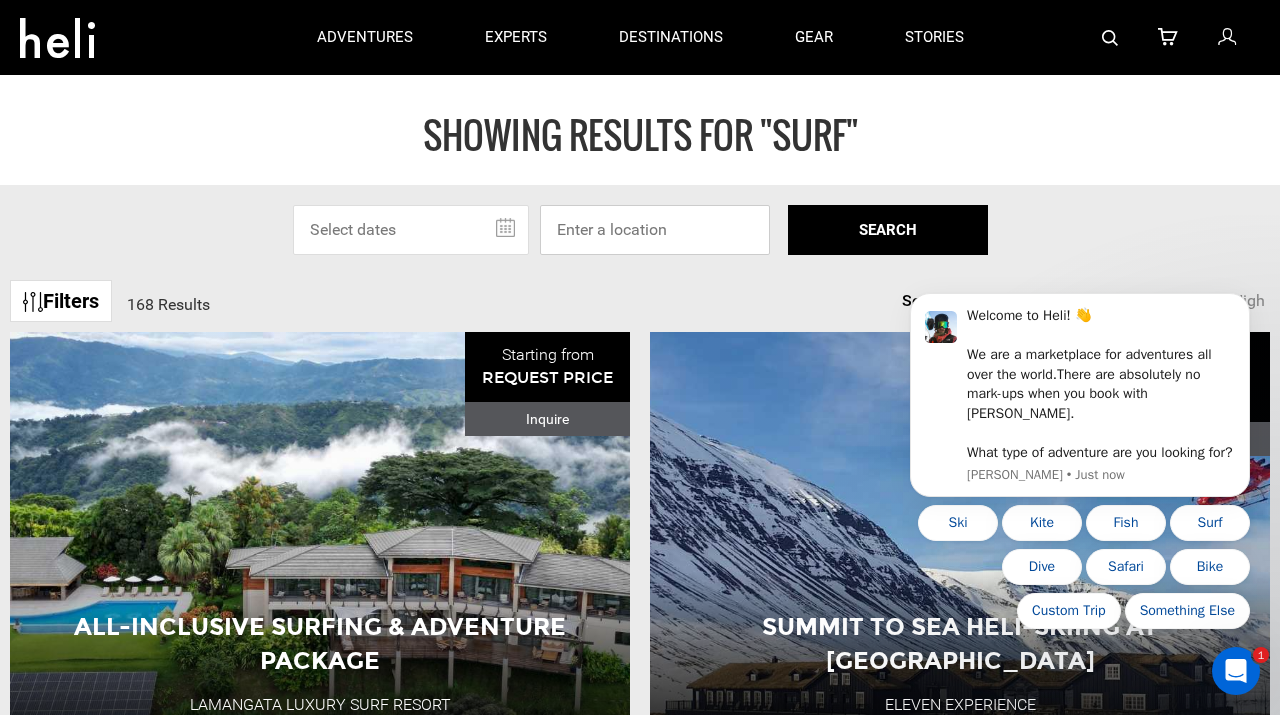 click at bounding box center (655, 230) 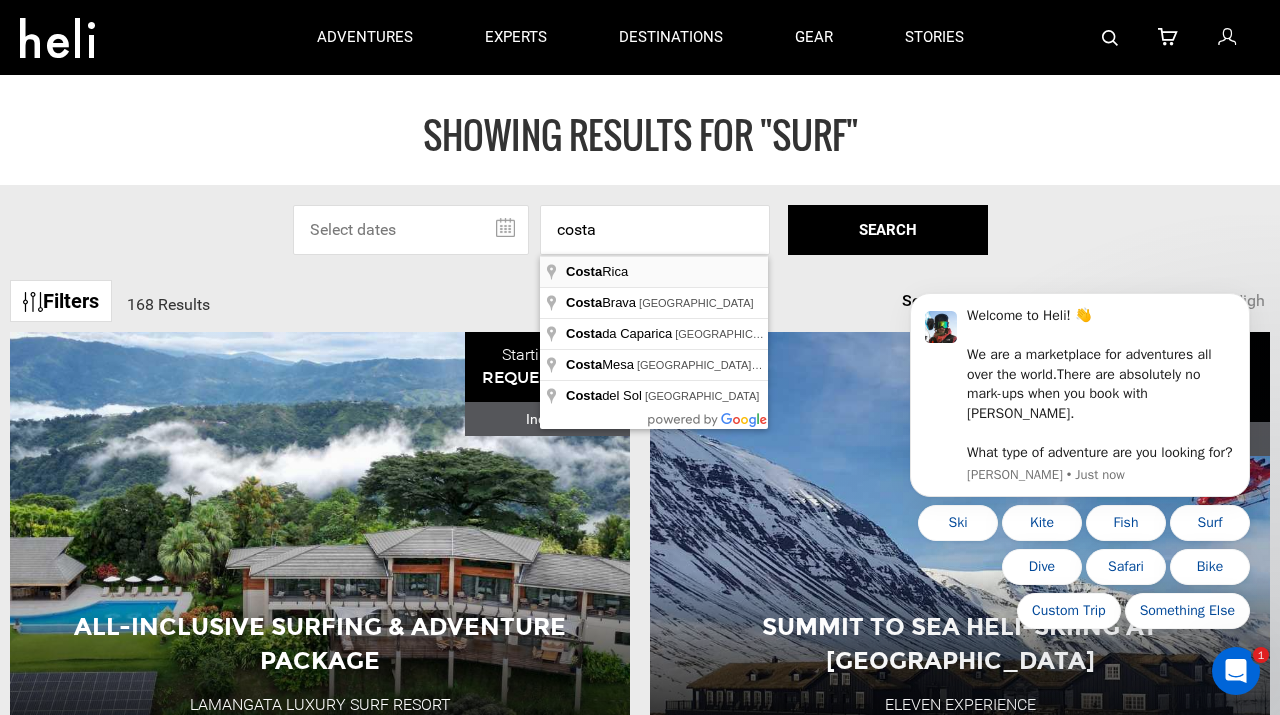 type on "[GEOGRAPHIC_DATA]" 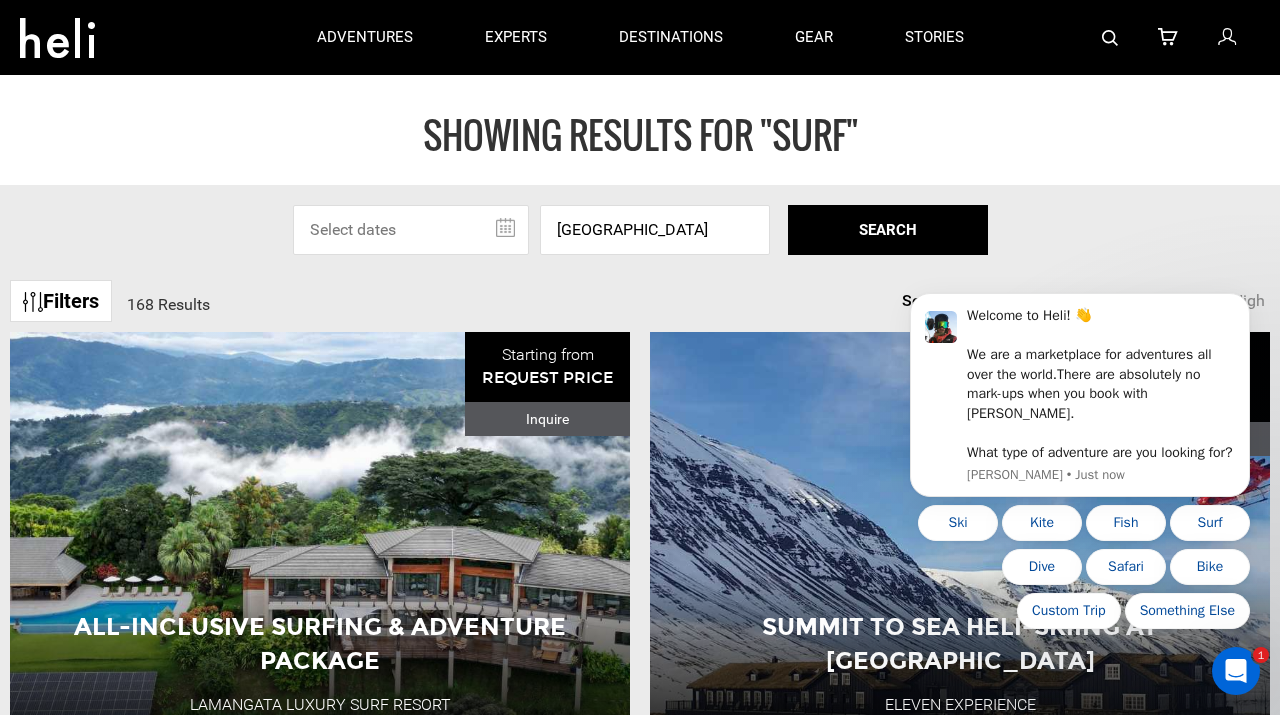 click on "SEARCH" at bounding box center [888, 230] 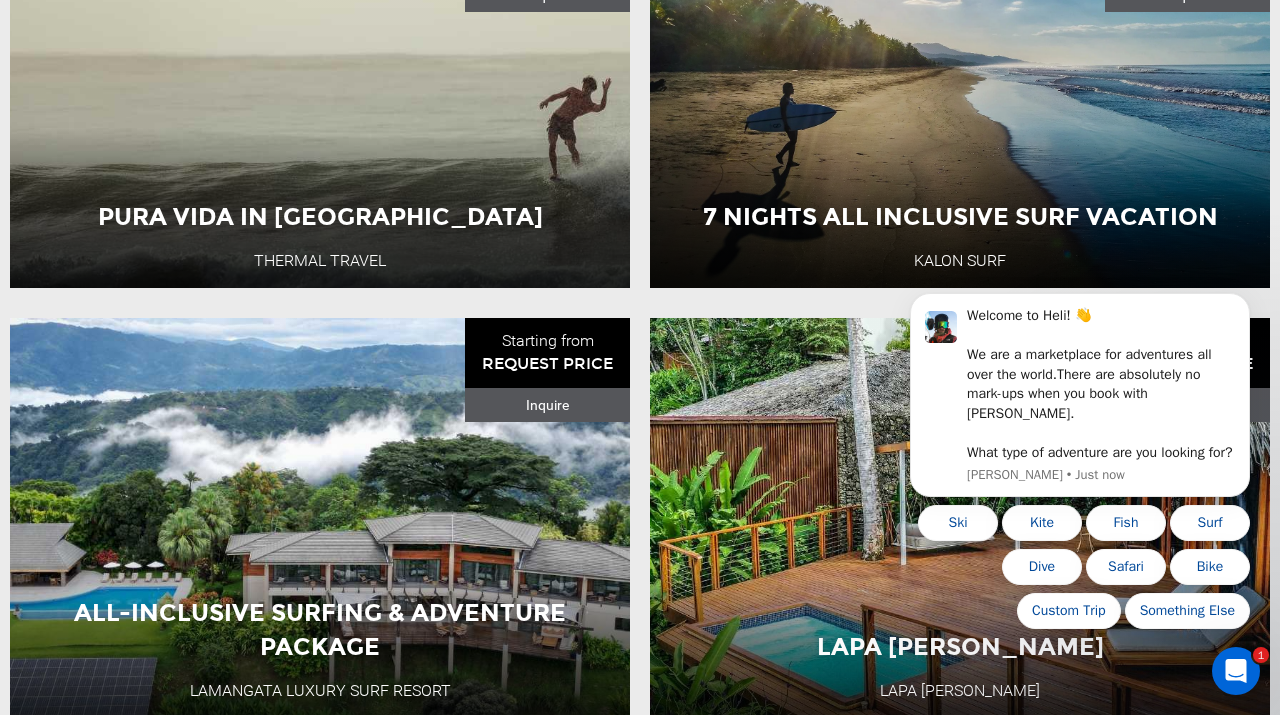 scroll, scrollTop: 445, scrollLeft: 0, axis: vertical 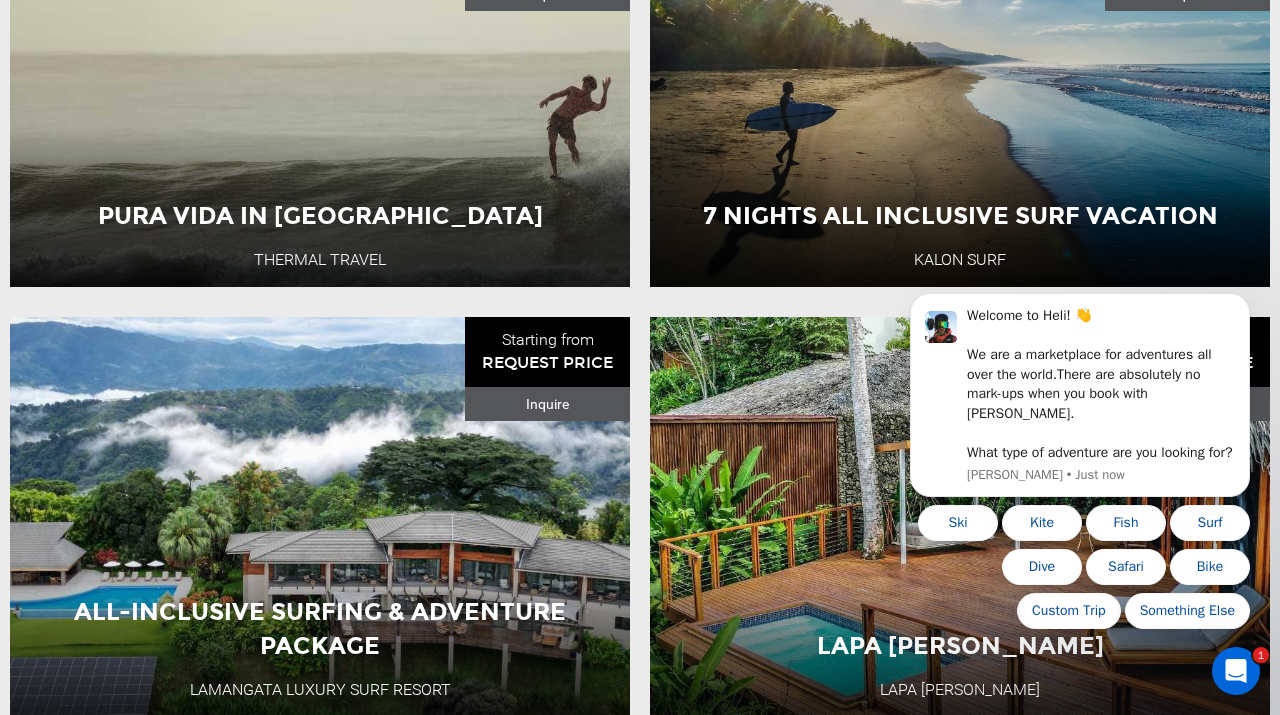 click on "Welcome to Heli! 👋 We are a marketplace for adventures all over the world.  There are absolutely no mark-ups when you book with Heli. What type of adventure are you looking for? Carl • Just now Ski Kite Fish Surf Dive Safari Bike Custom Trip Something Else" at bounding box center [1080, 400] 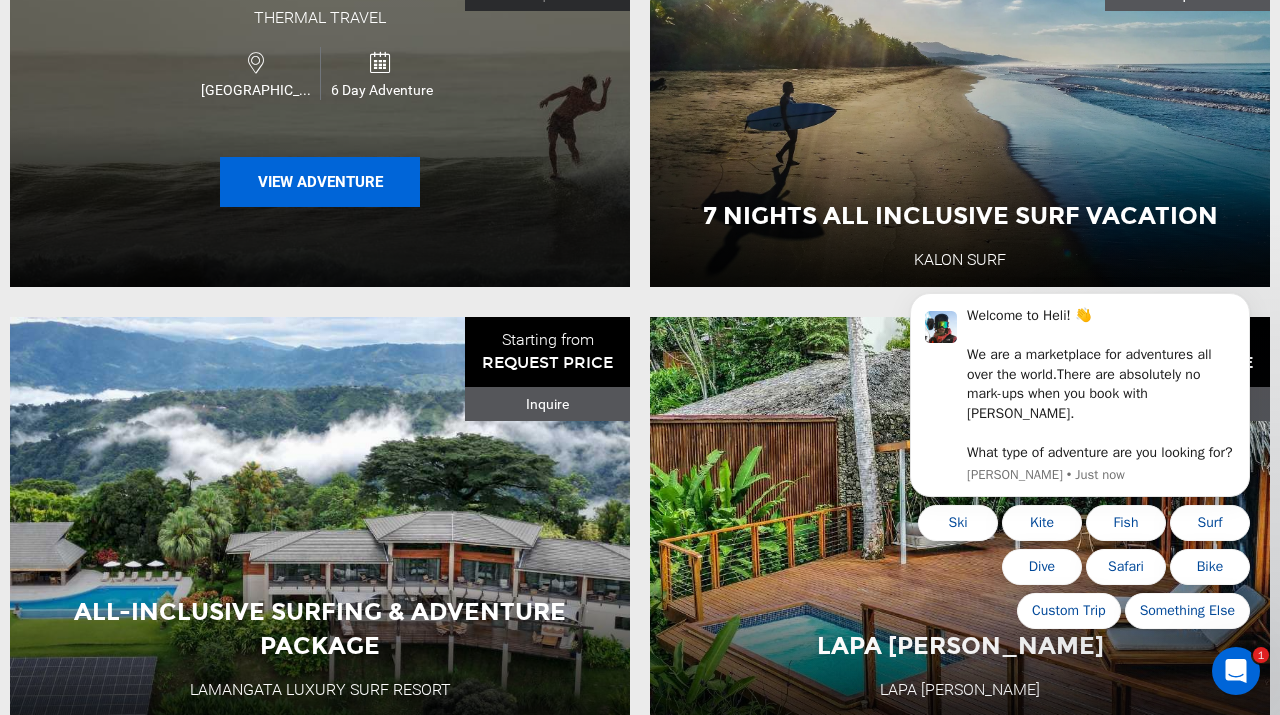 click on "View Adventure" at bounding box center (320, 182) 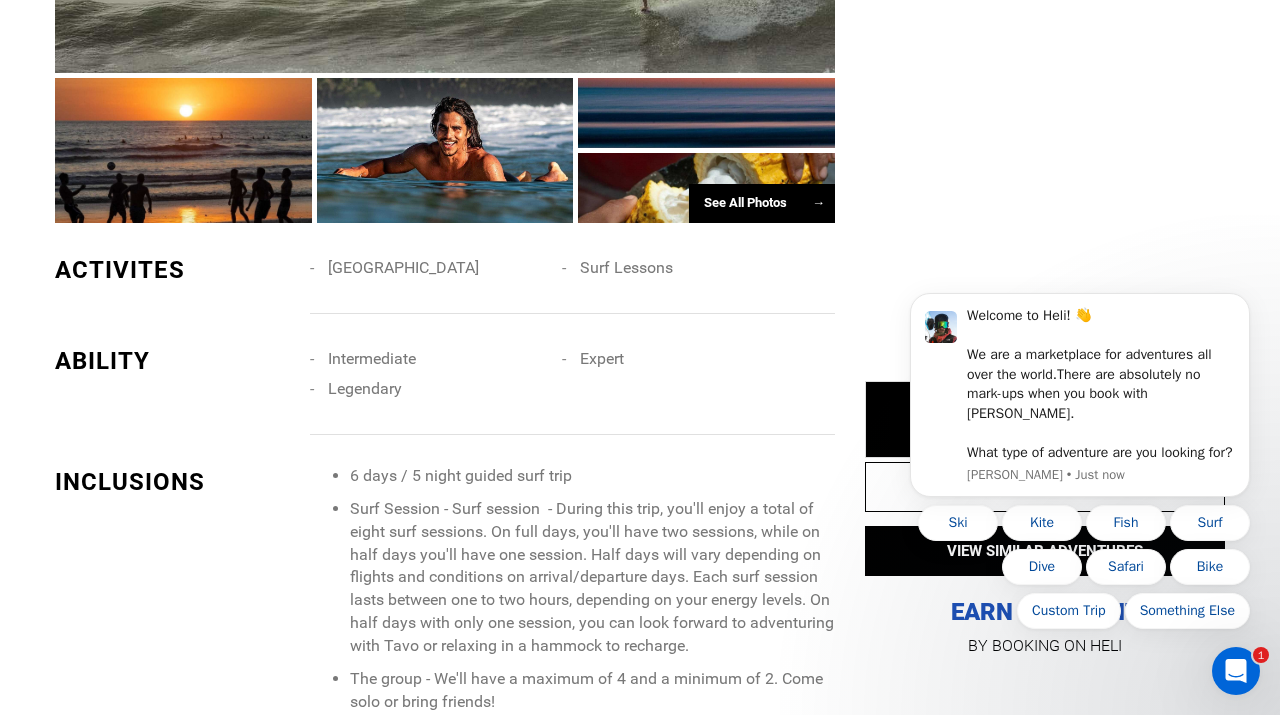 scroll, scrollTop: 1643, scrollLeft: 0, axis: vertical 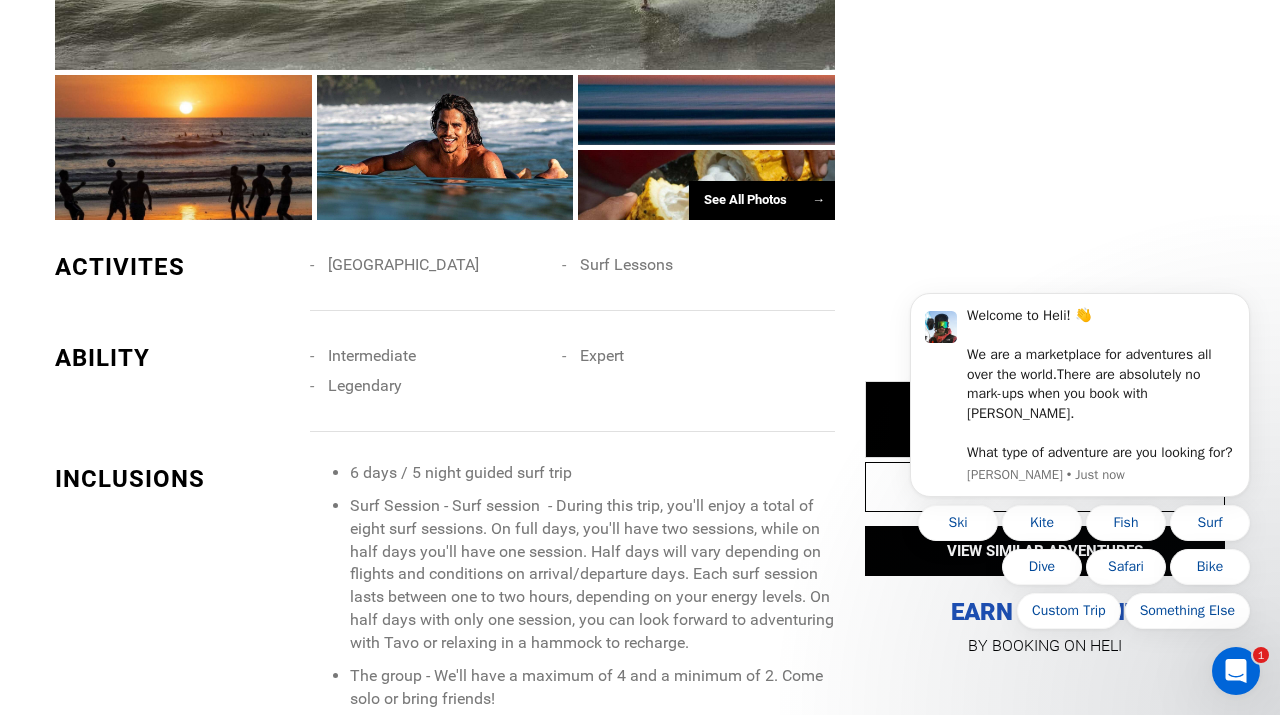 click at bounding box center [445, 147] 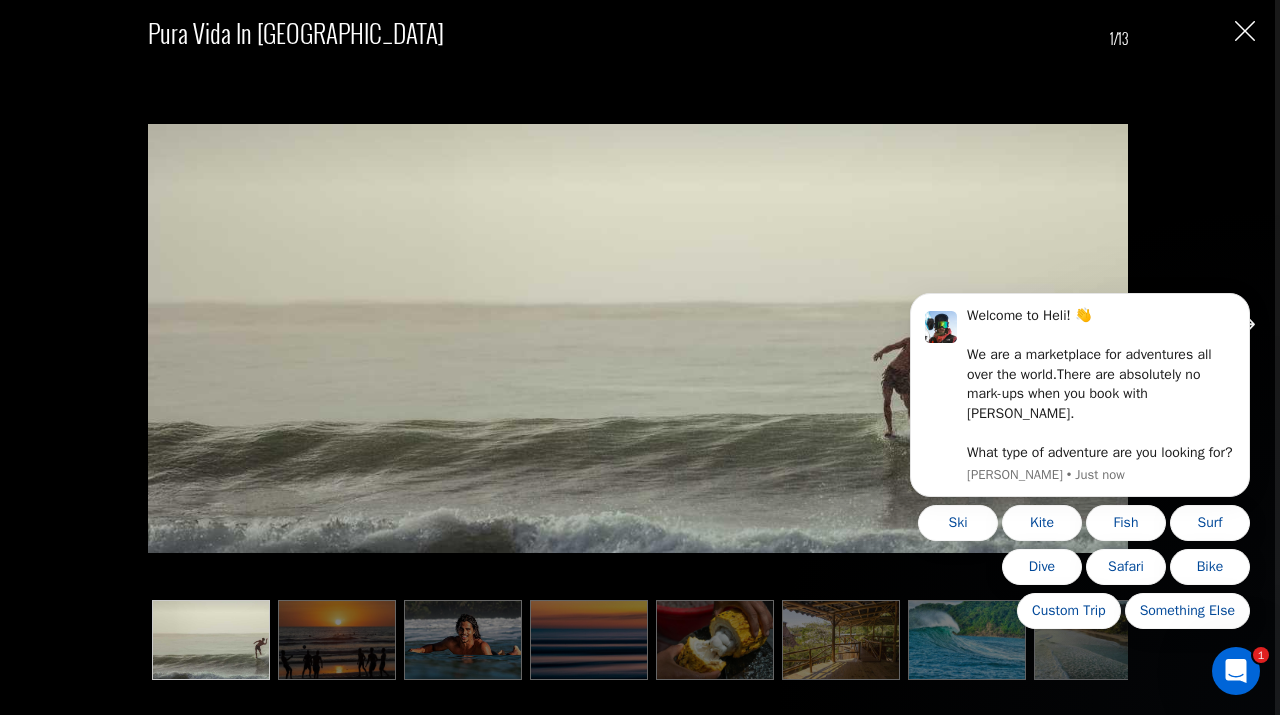 click at bounding box center [337, 640] 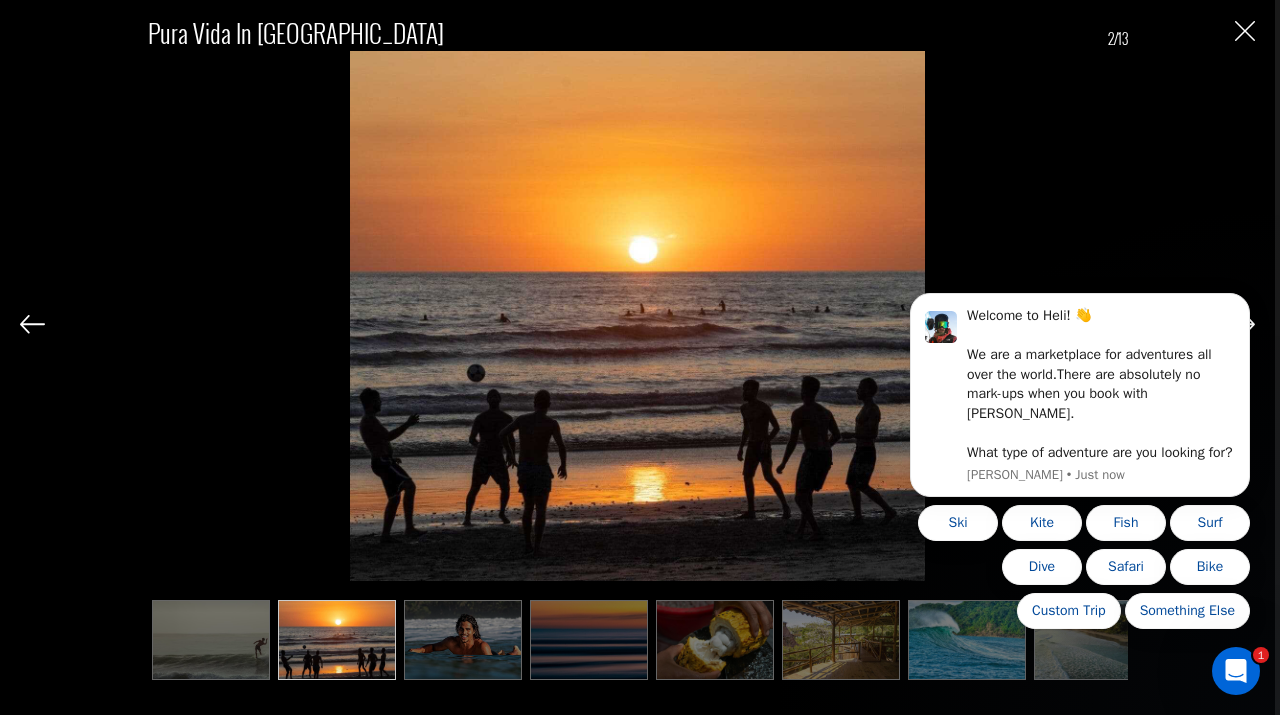 click at bounding box center [463, 640] 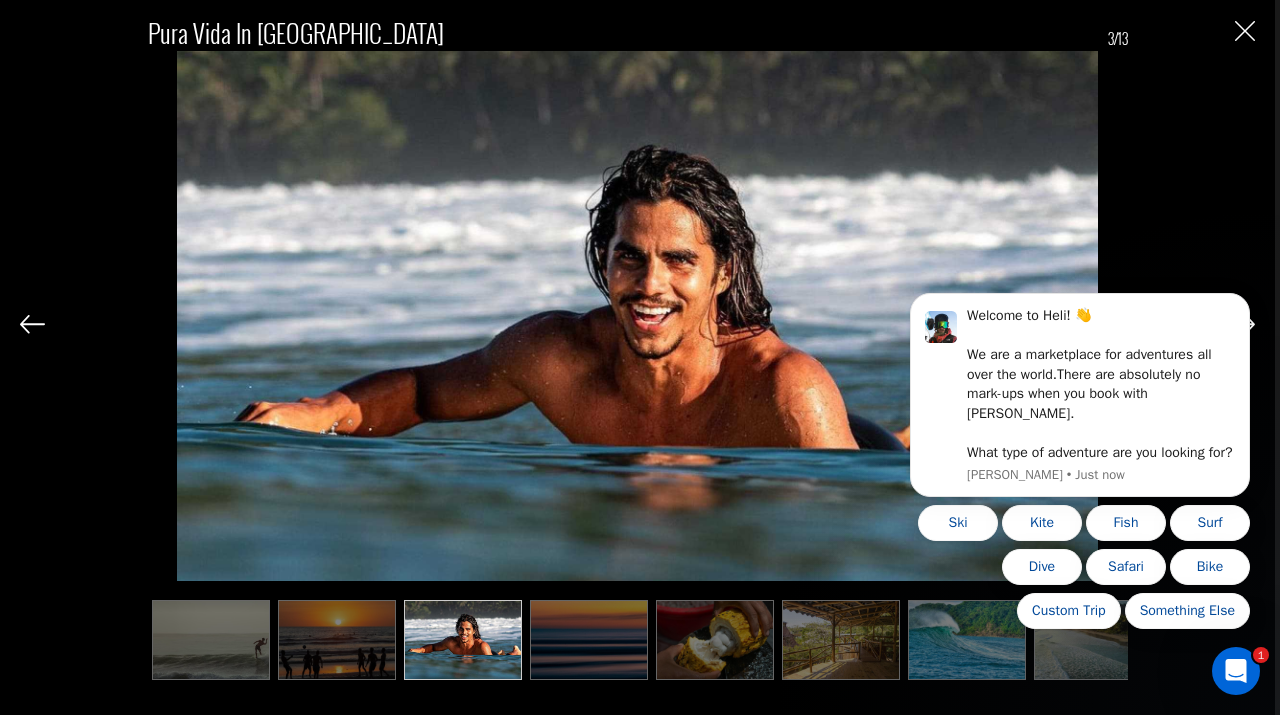 click at bounding box center (589, 640) 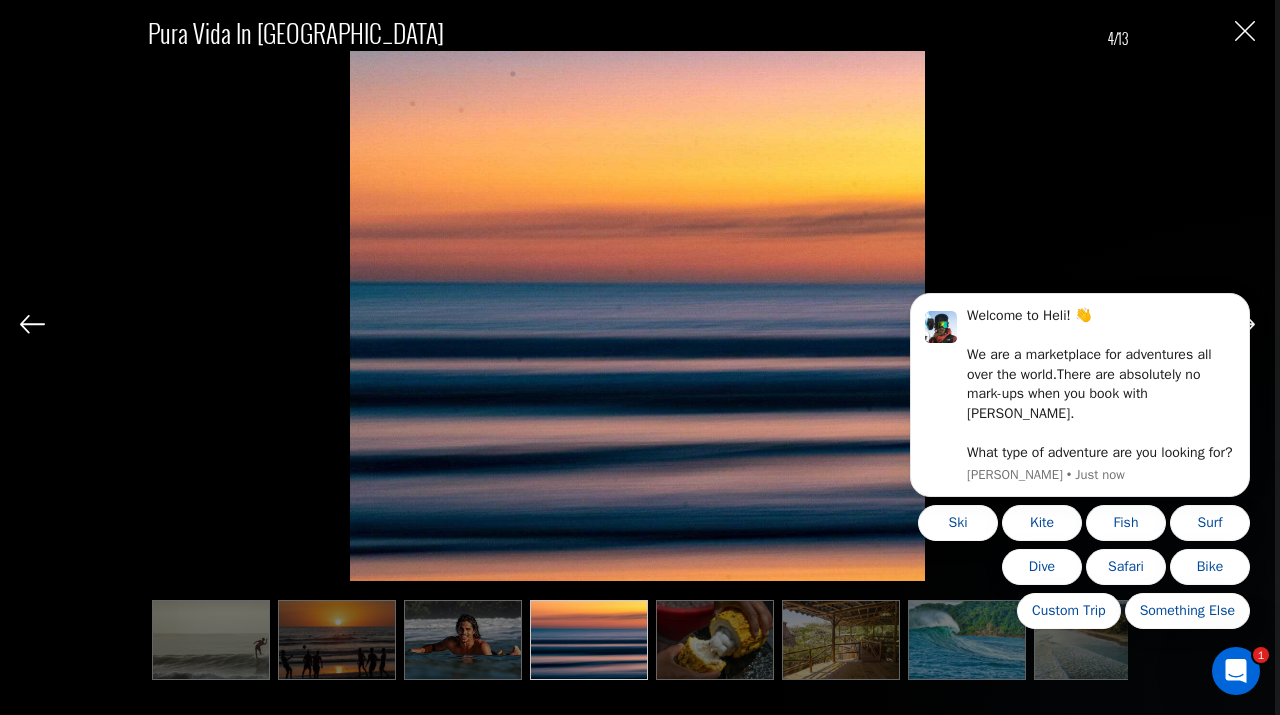 click at bounding box center [715, 640] 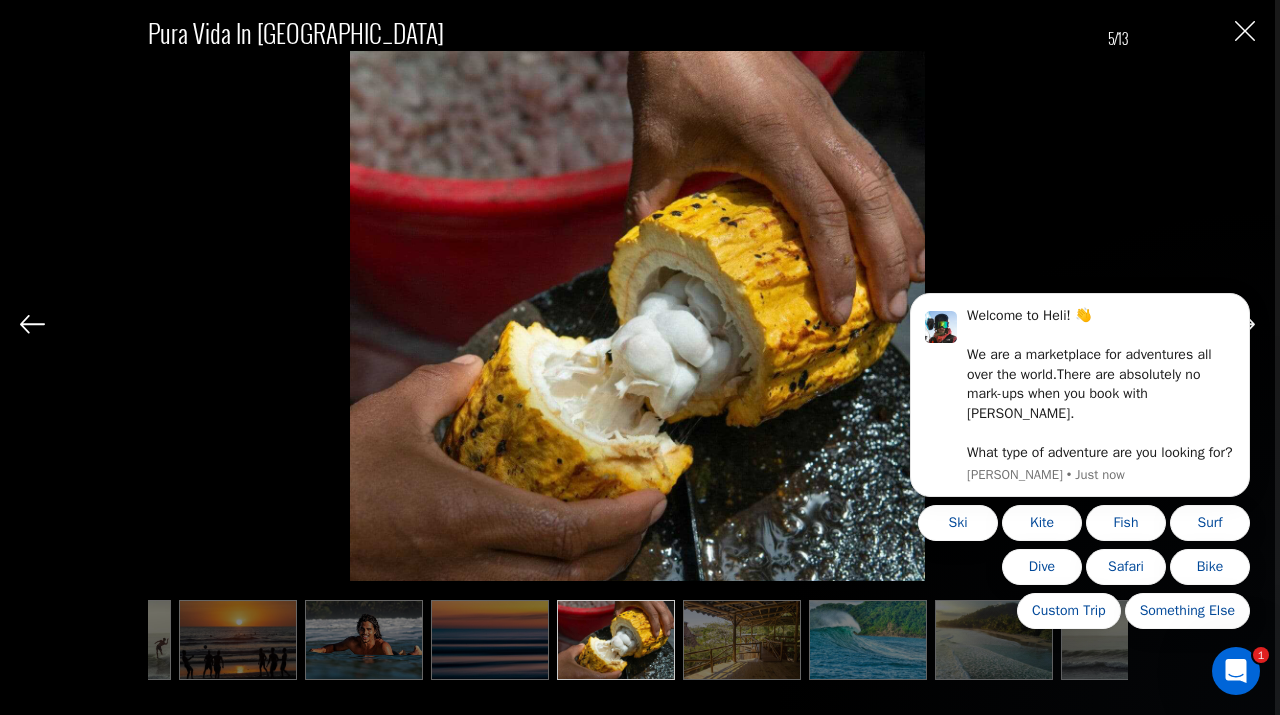 click at bounding box center (868, 640) 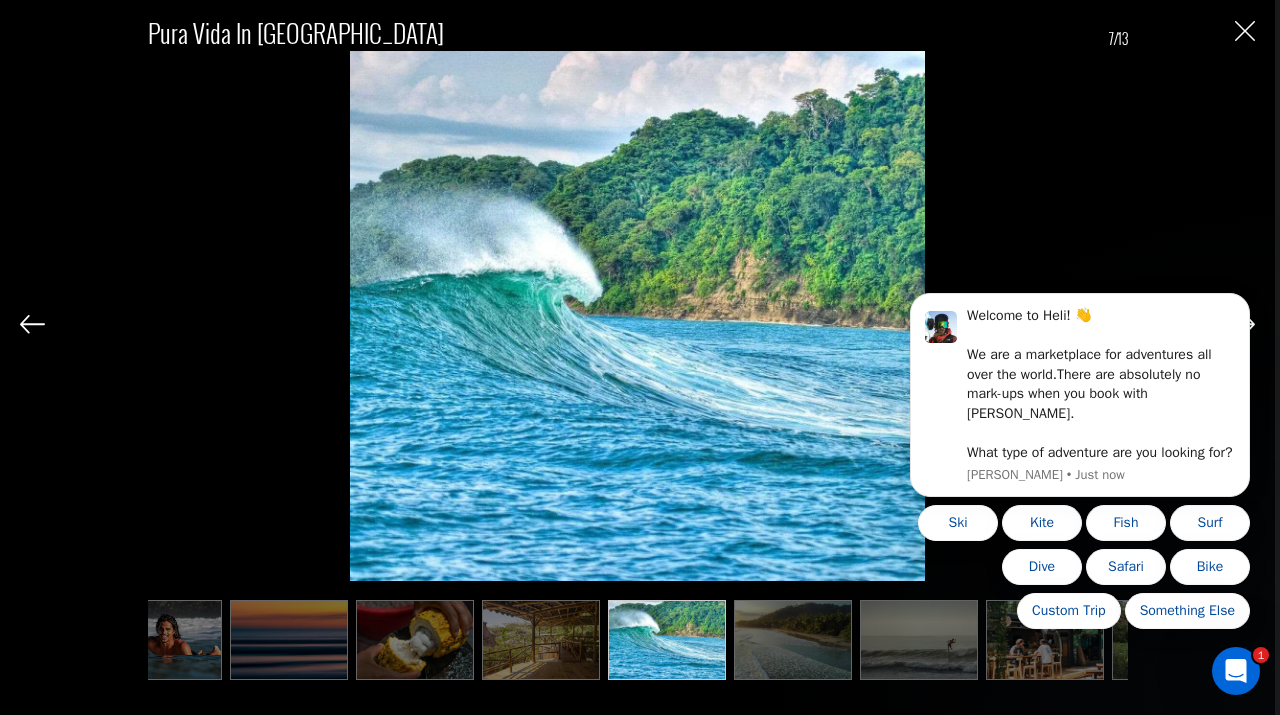 click at bounding box center [919, 640] 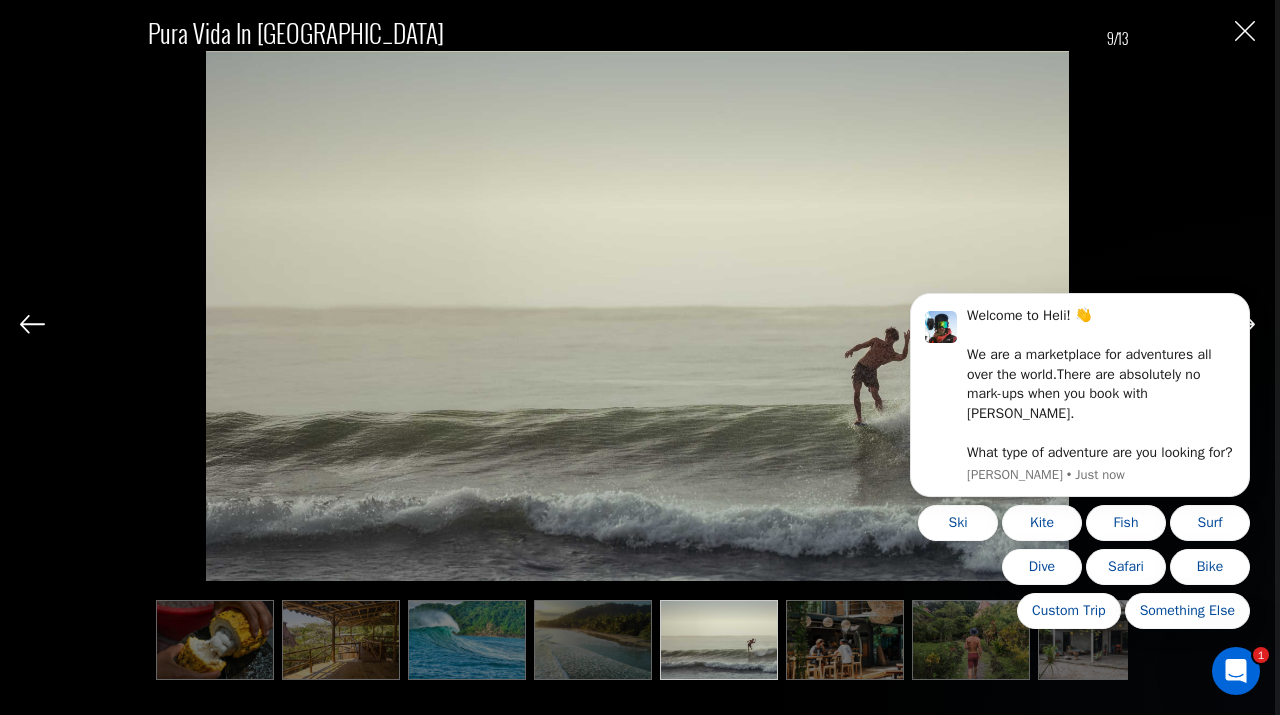 click at bounding box center [845, 640] 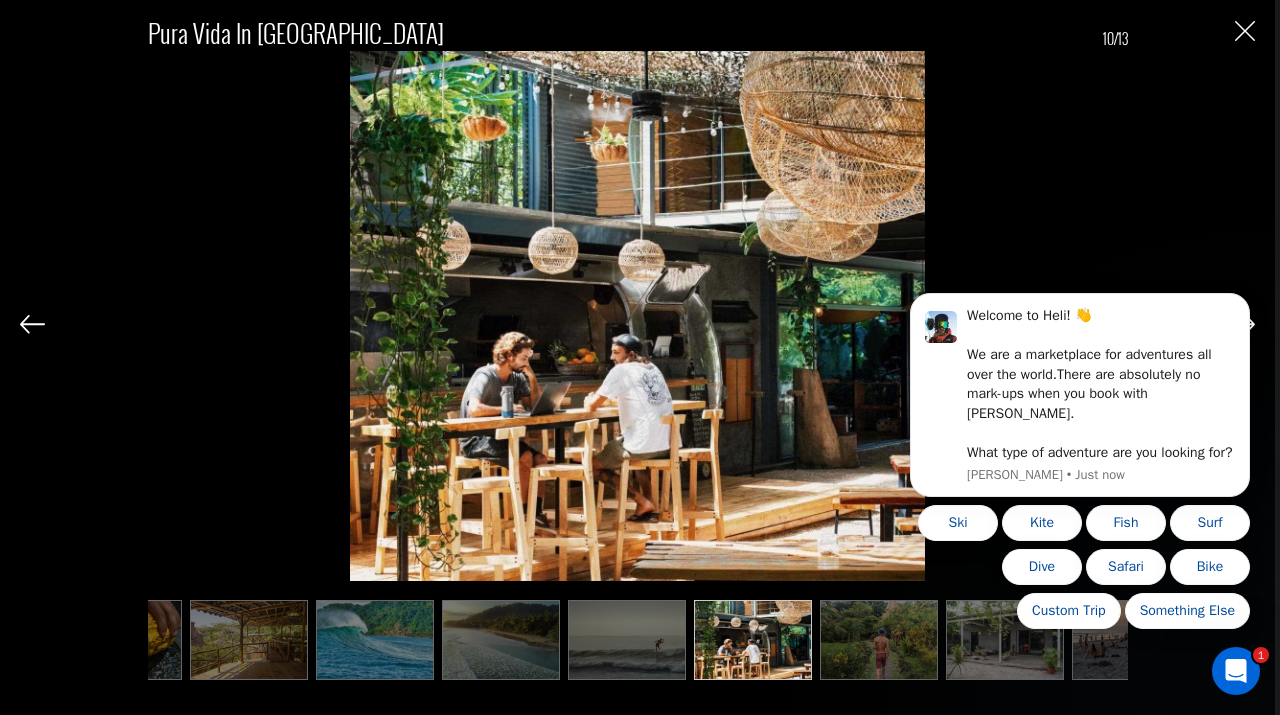 scroll, scrollTop: 0, scrollLeft: 600, axis: horizontal 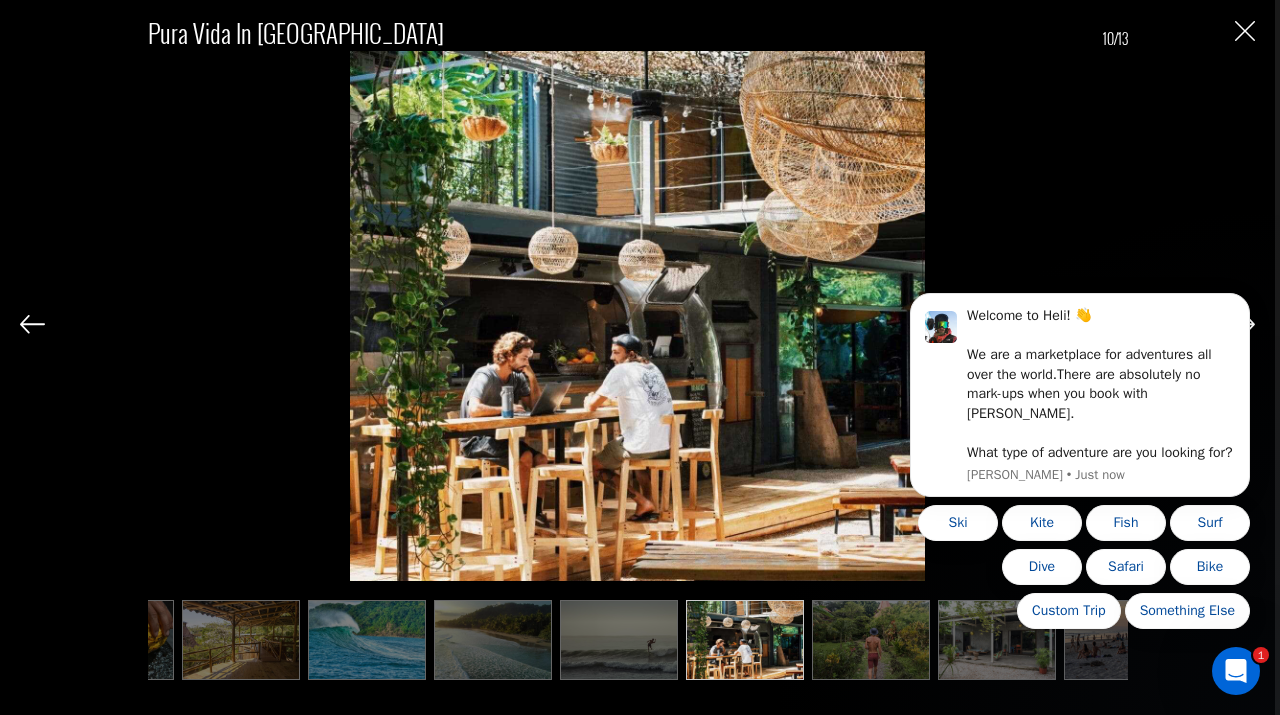 click at bounding box center (871, 640) 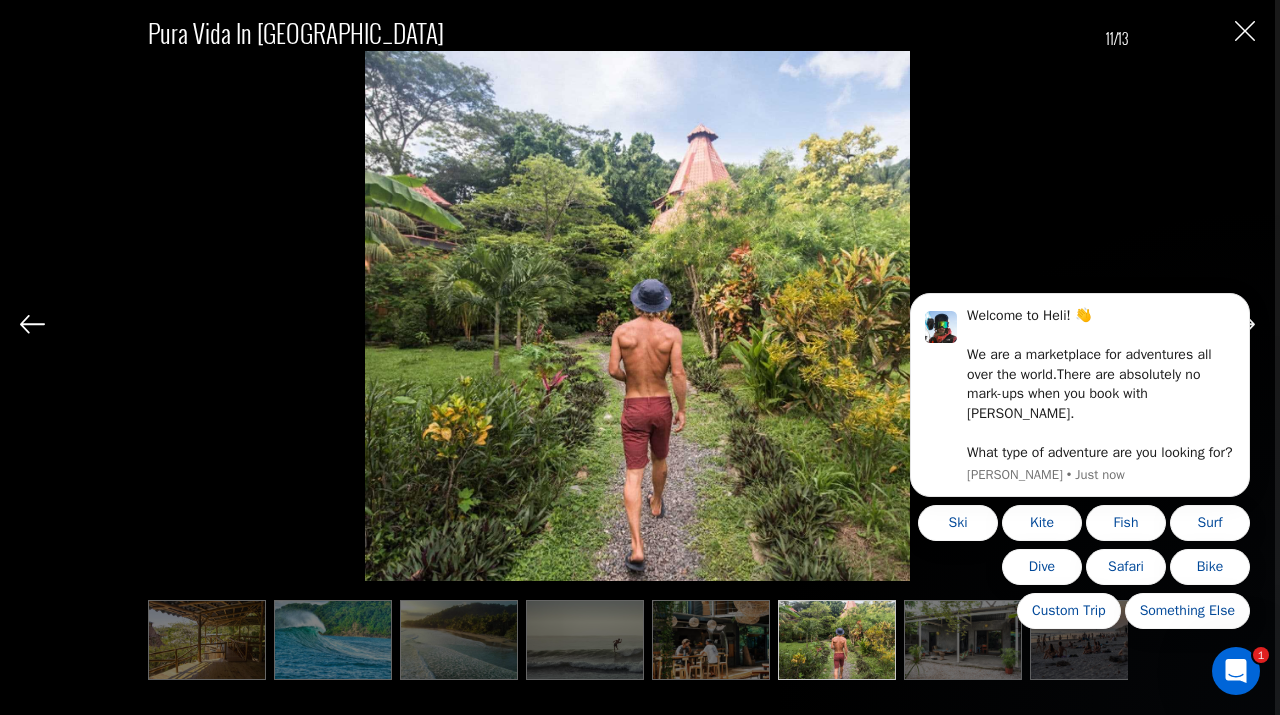 scroll, scrollTop: 0, scrollLeft: 658, axis: horizontal 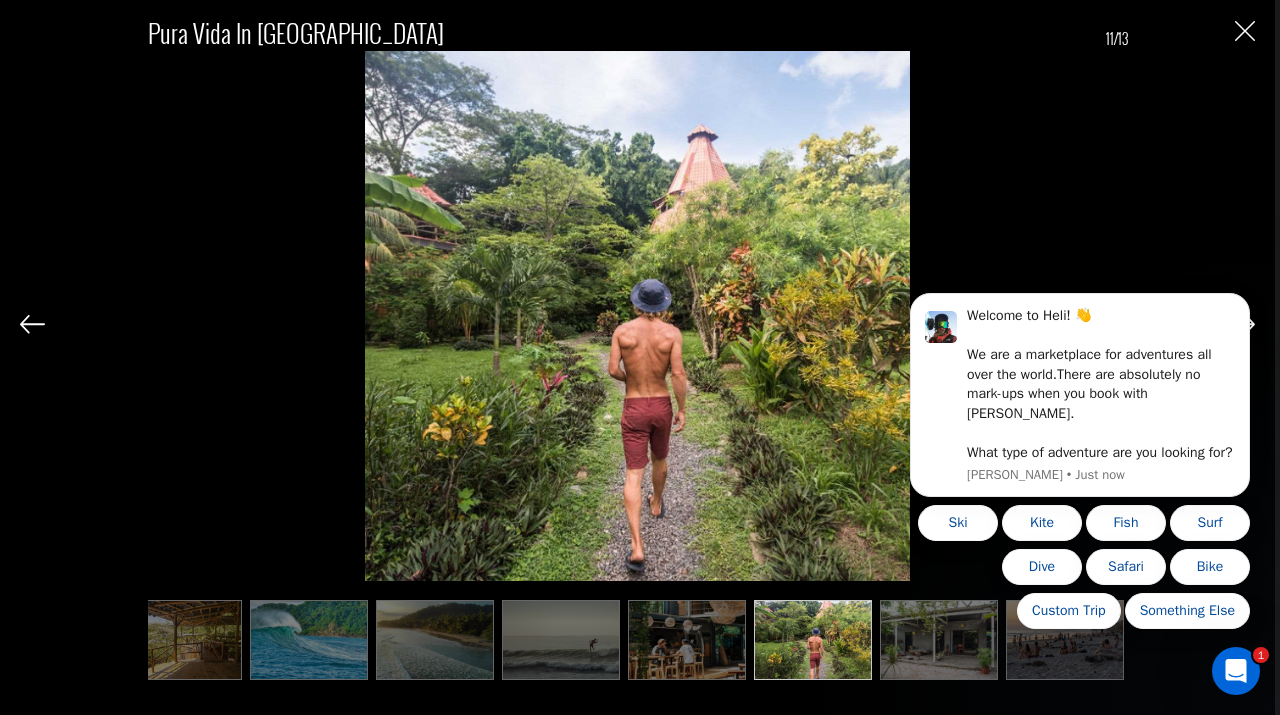 click at bounding box center [939, 640] 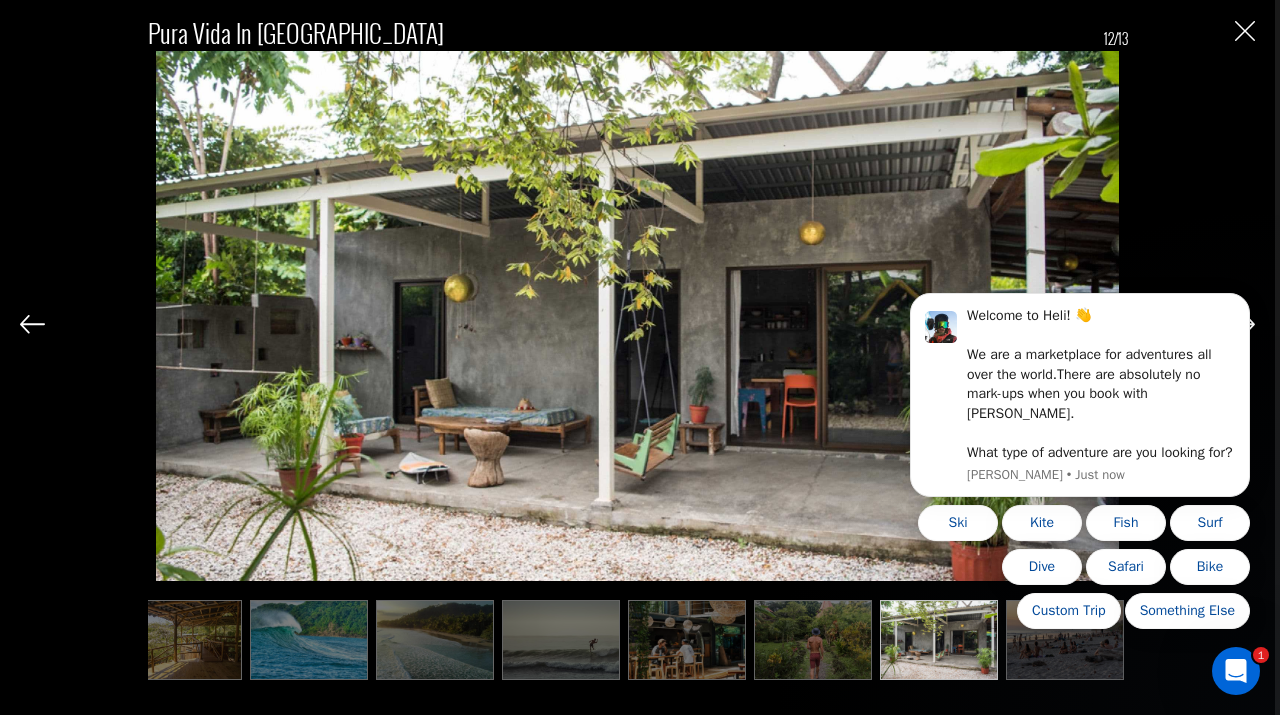 click at bounding box center (939, 640) 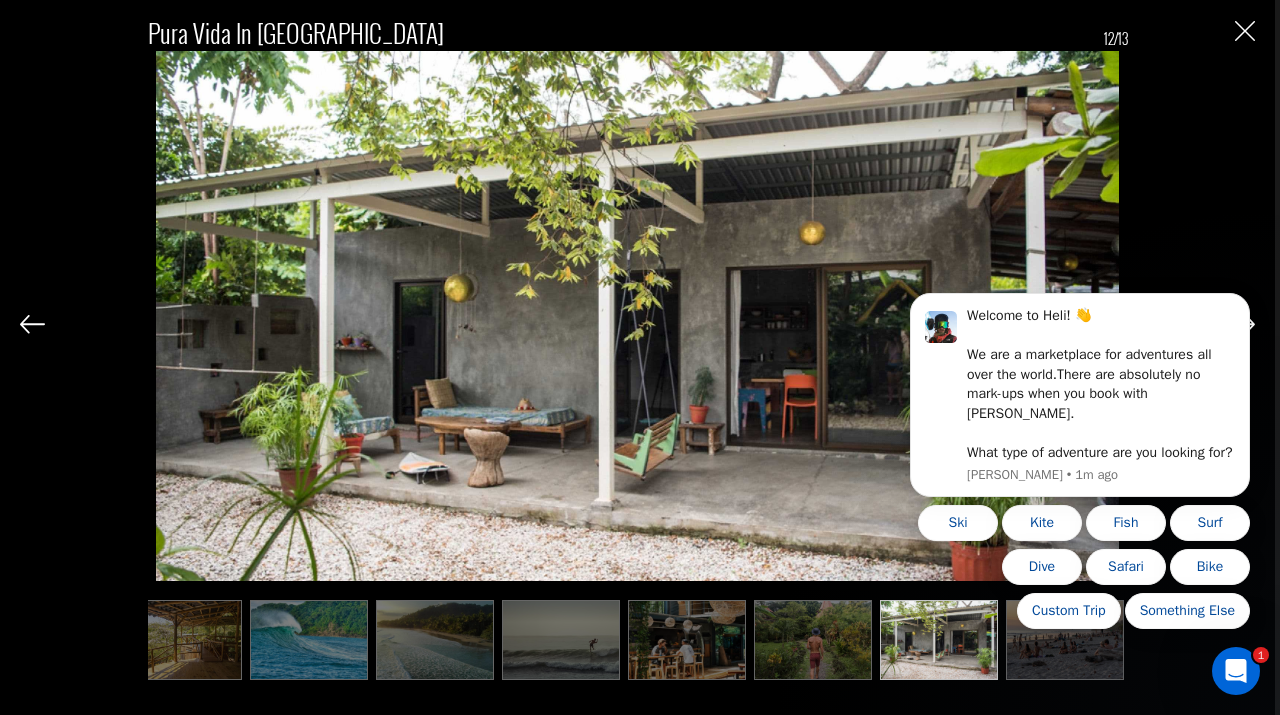 click at bounding box center [1245, 31] 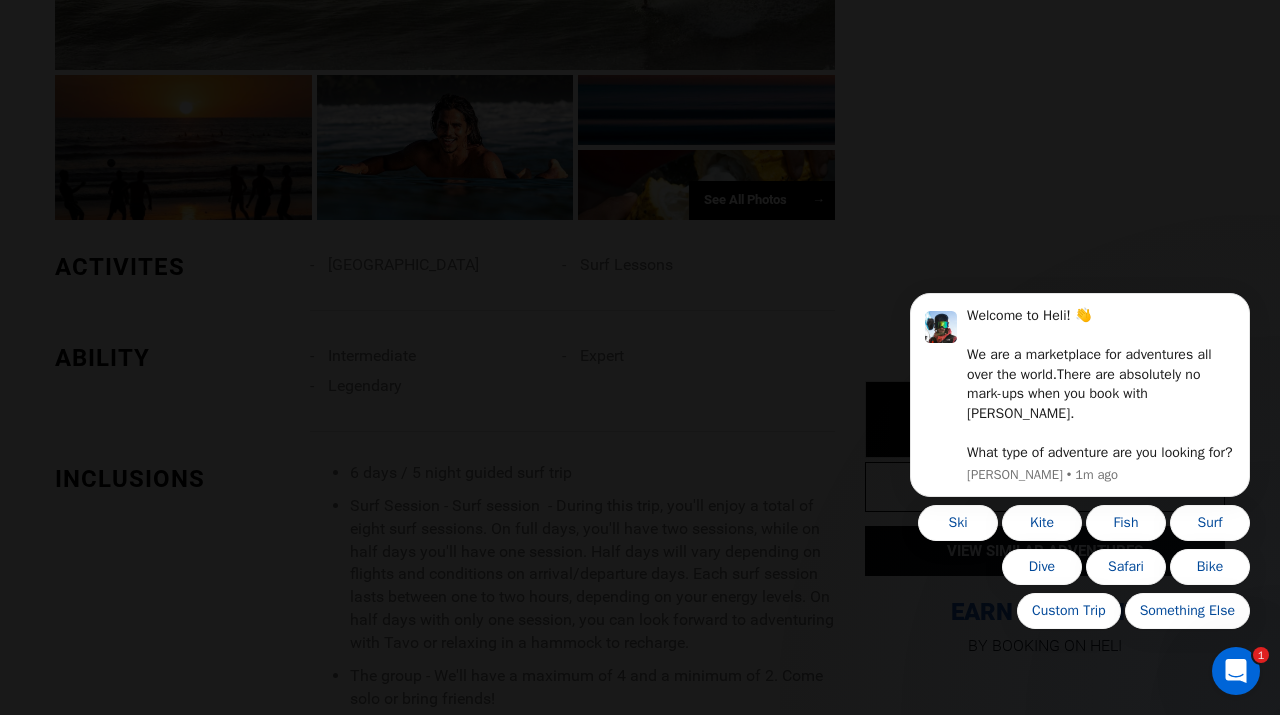 scroll, scrollTop: 0, scrollLeft: 0, axis: both 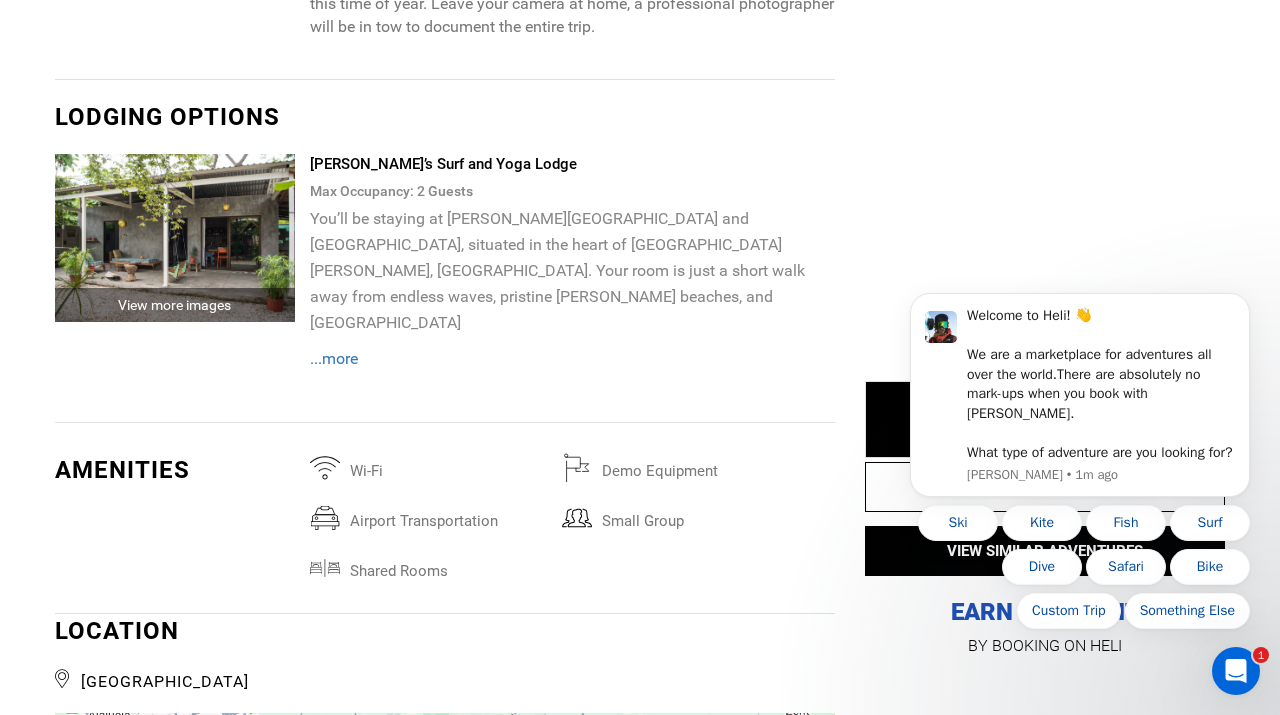 click at bounding box center [175, 238] 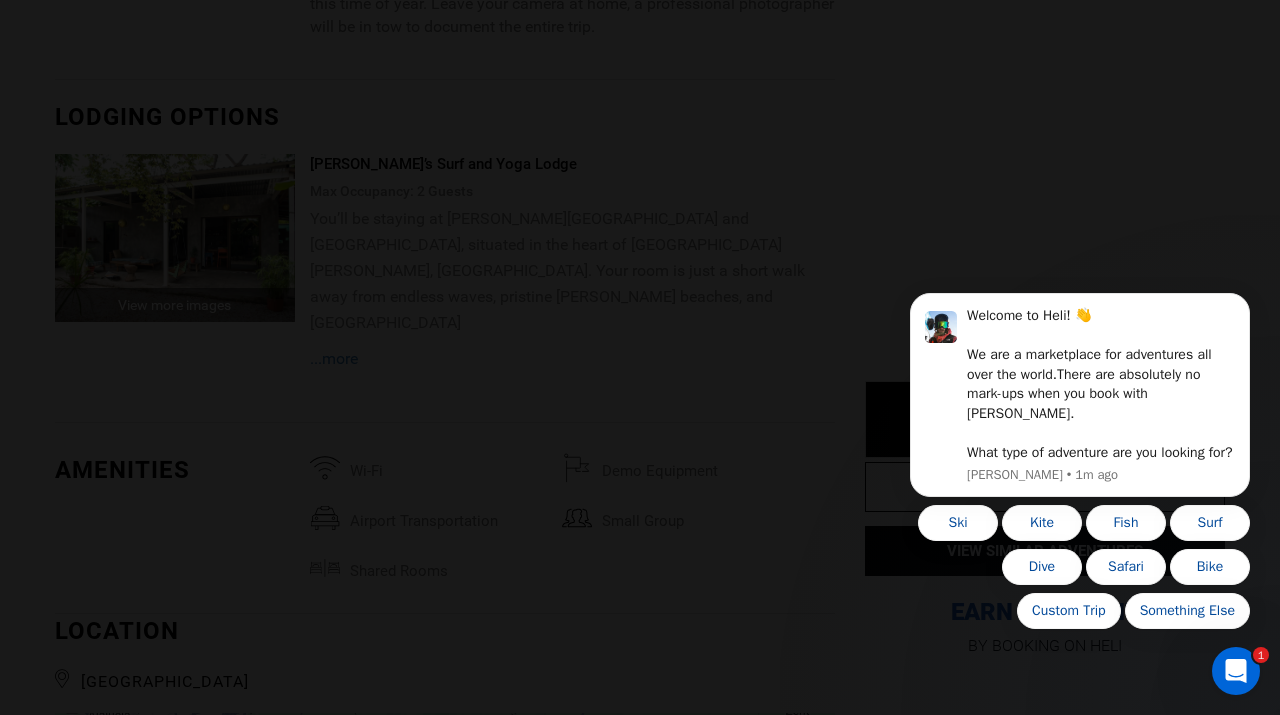 scroll, scrollTop: 0, scrollLeft: 0, axis: both 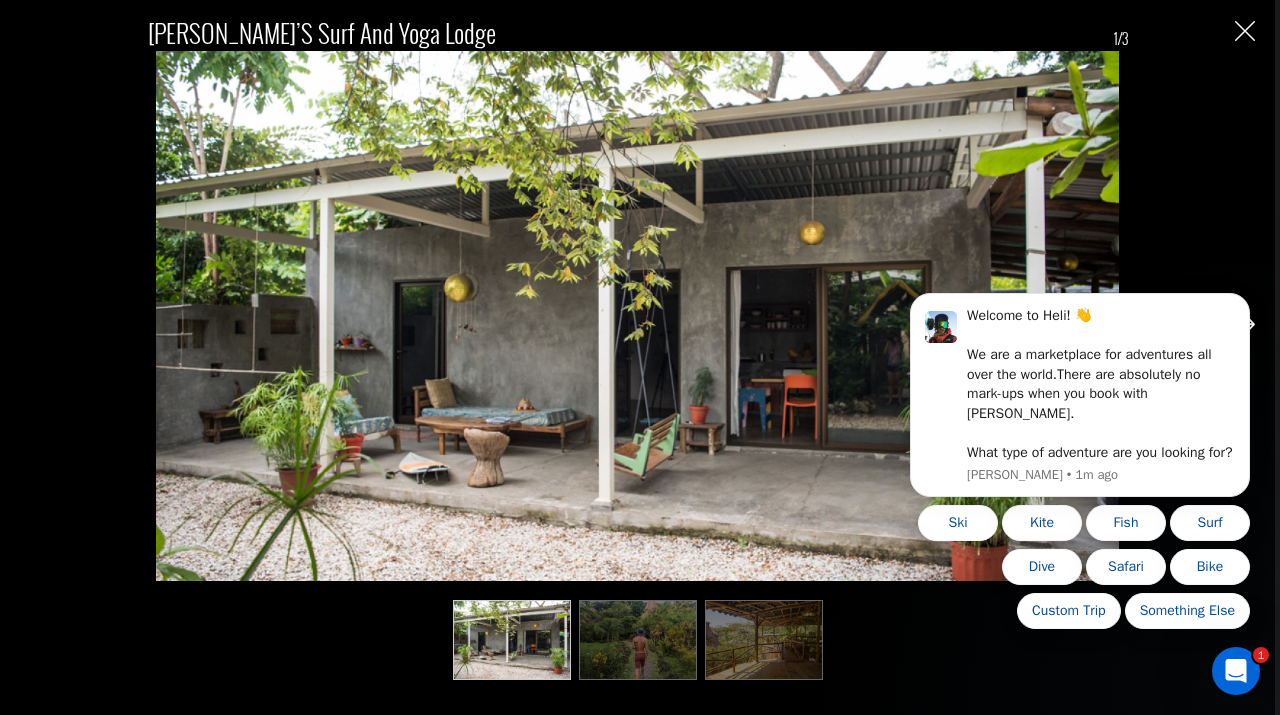 click at bounding box center [638, 640] 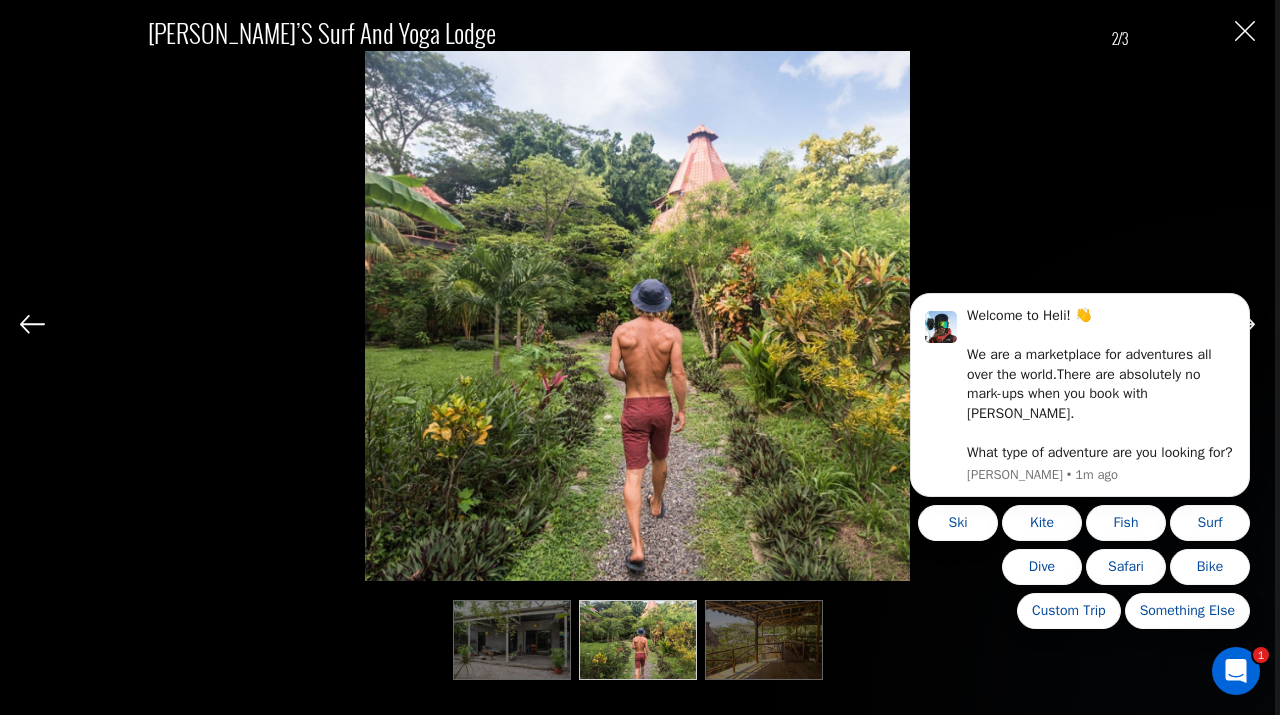 click at bounding box center [764, 640] 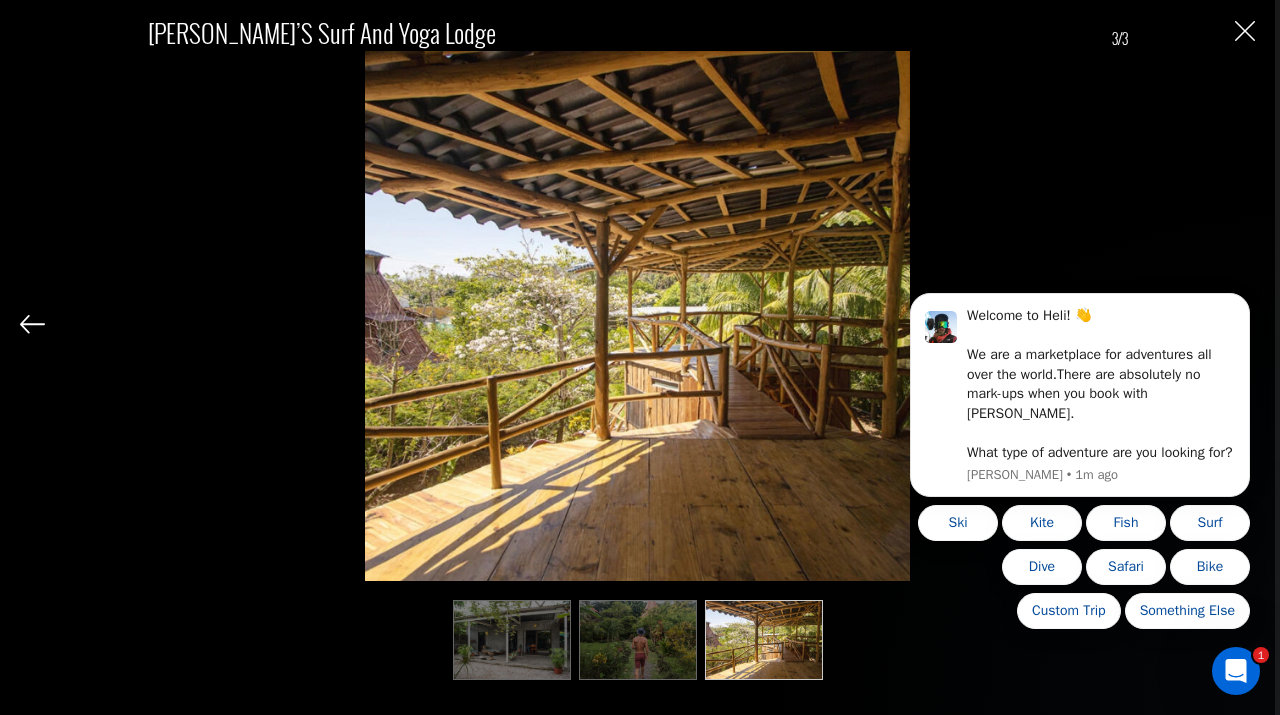 click at bounding box center [1245, 31] 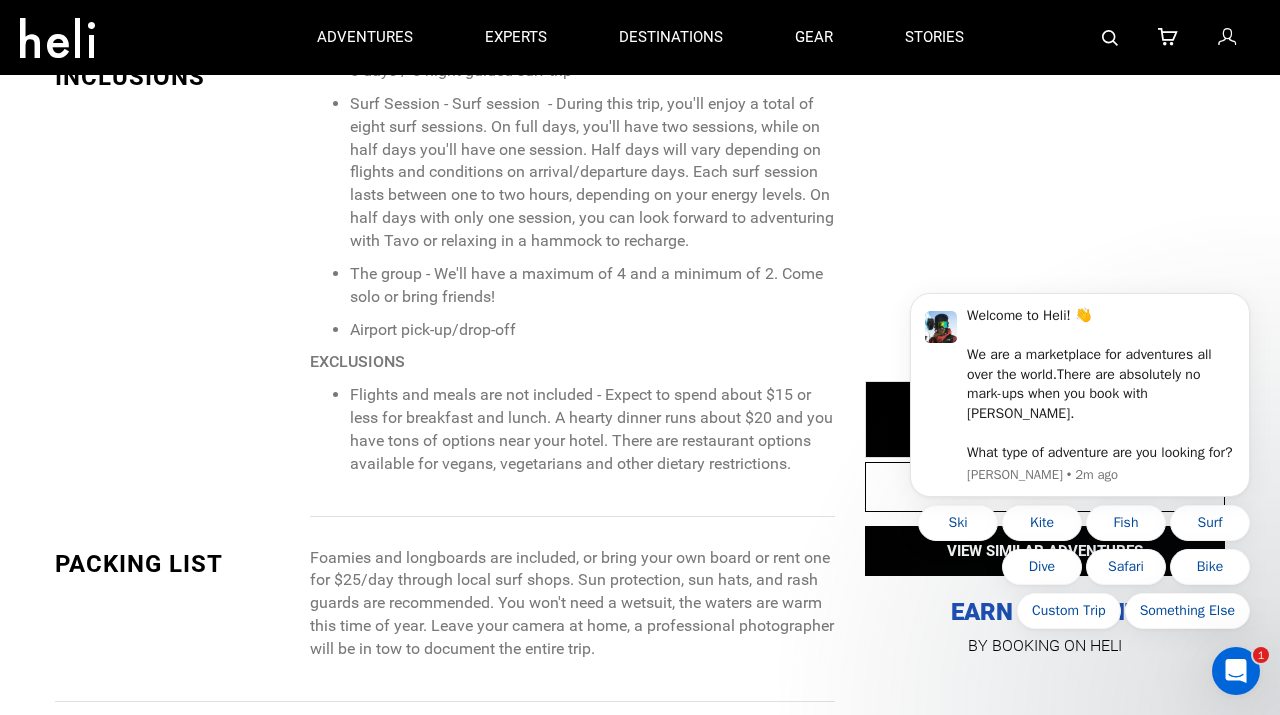 scroll, scrollTop: 2060, scrollLeft: 0, axis: vertical 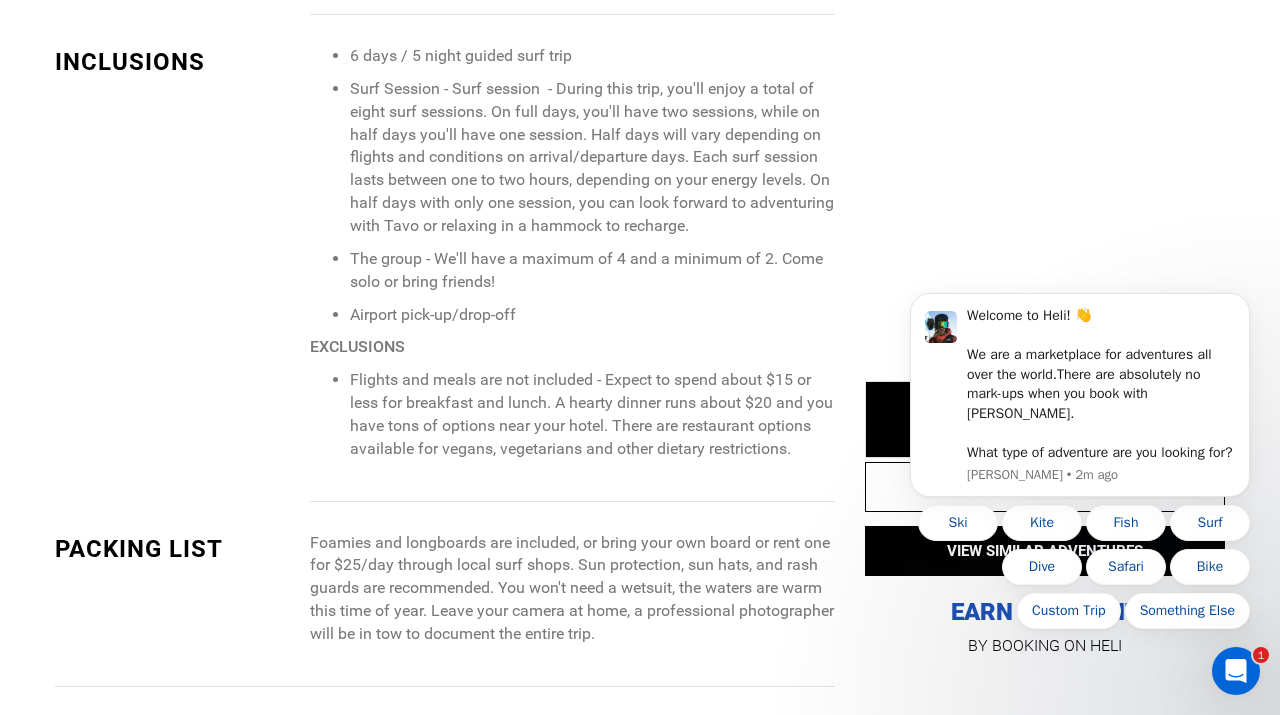 type on "Surf" 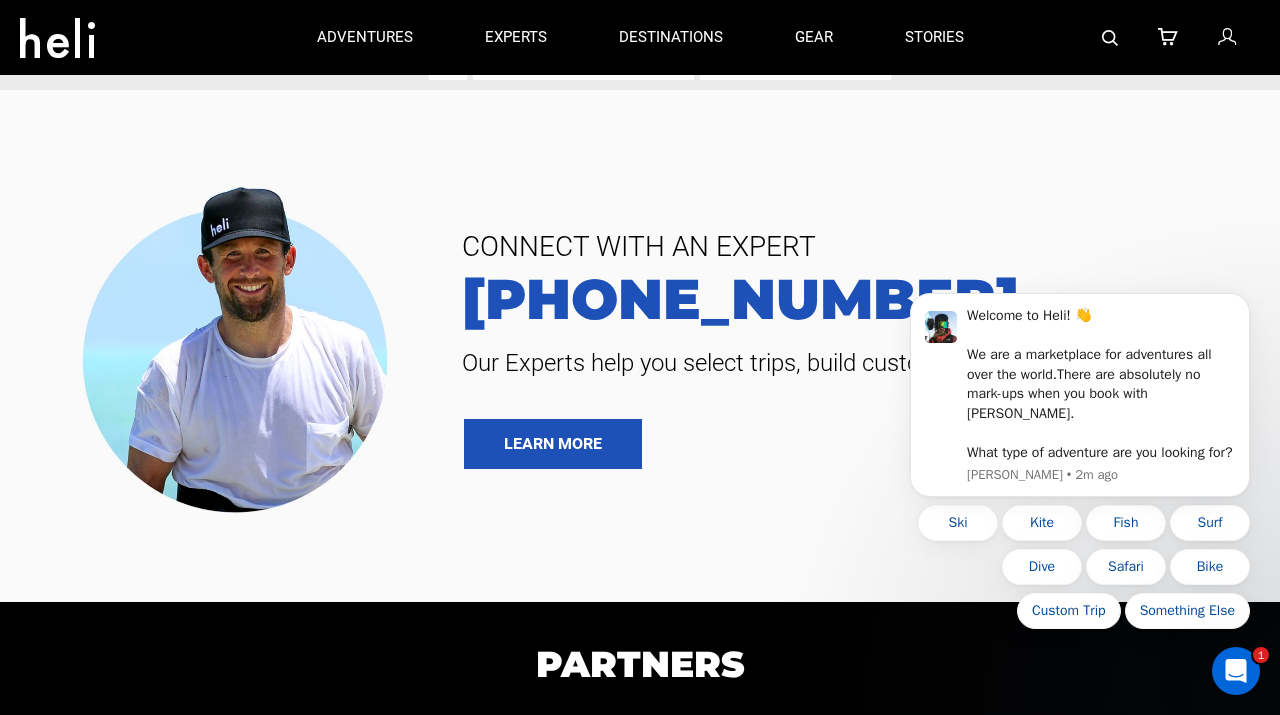 scroll, scrollTop: 168, scrollLeft: 0, axis: vertical 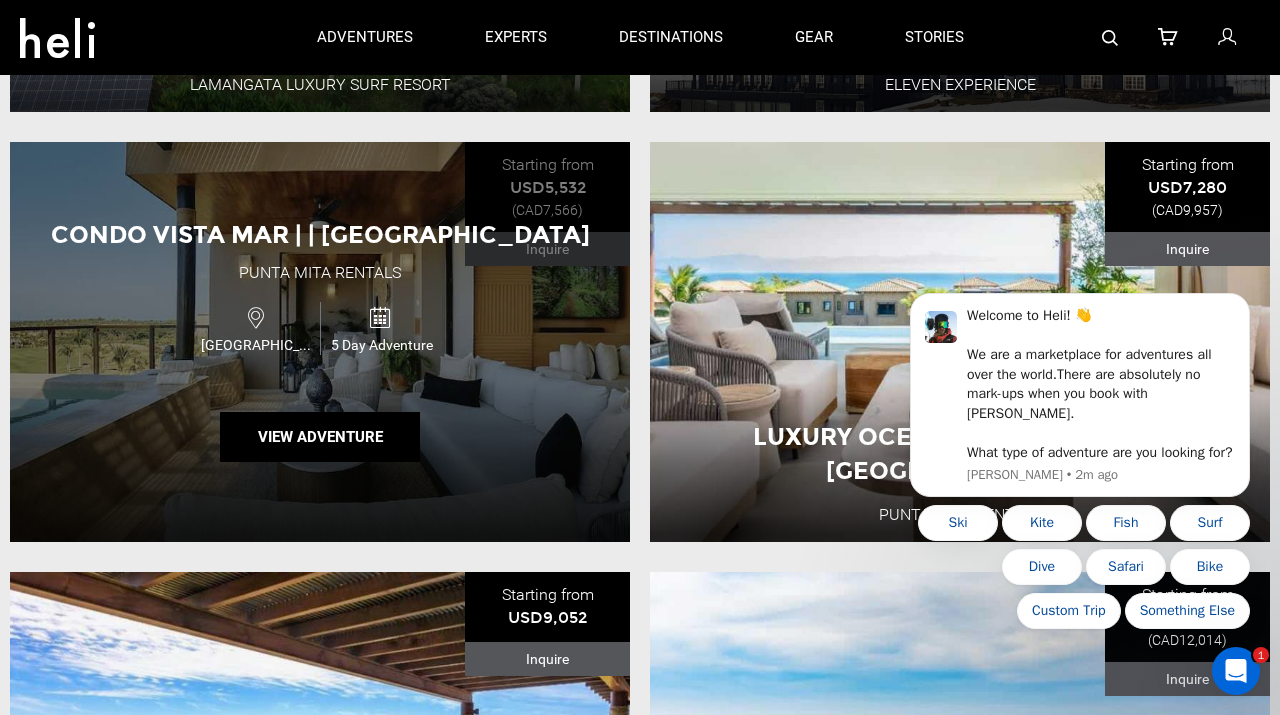click on "Condo Vista Mar | | Punta de Mita Punta Mita Rentals  Mexico 5 Day Adventure  View Adventure" at bounding box center [320, 342] 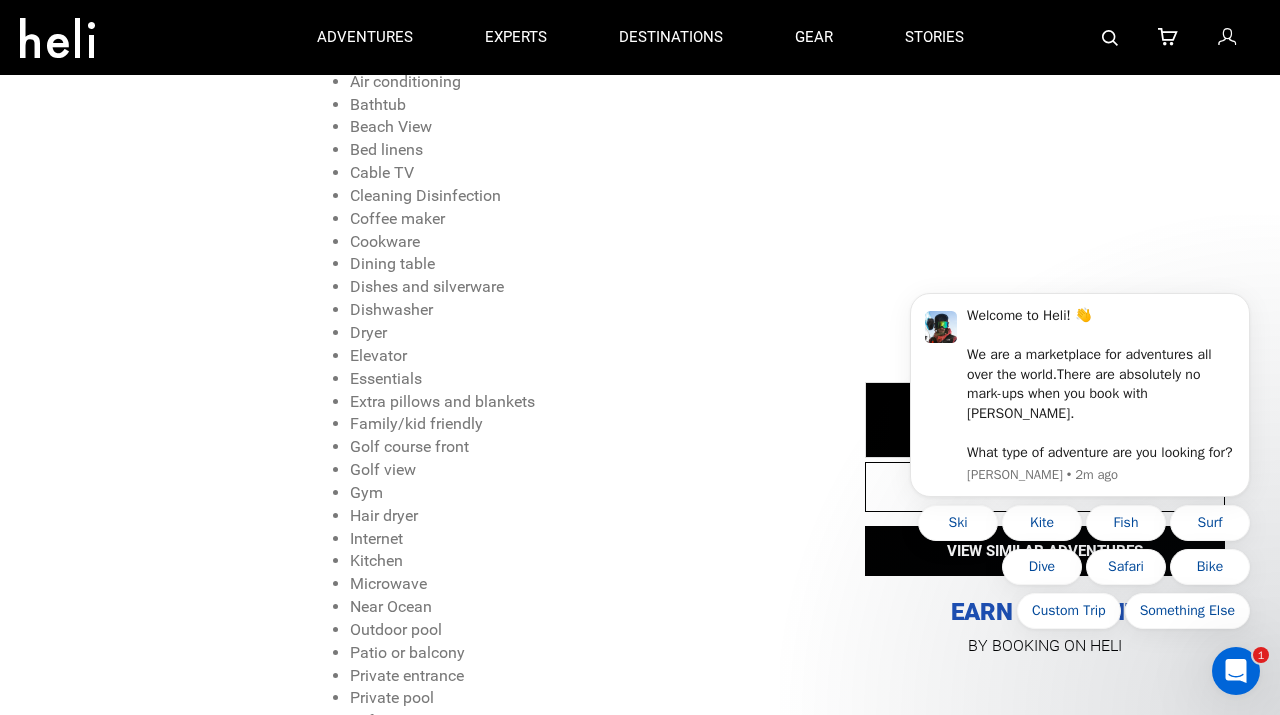 scroll, scrollTop: 2276, scrollLeft: 0, axis: vertical 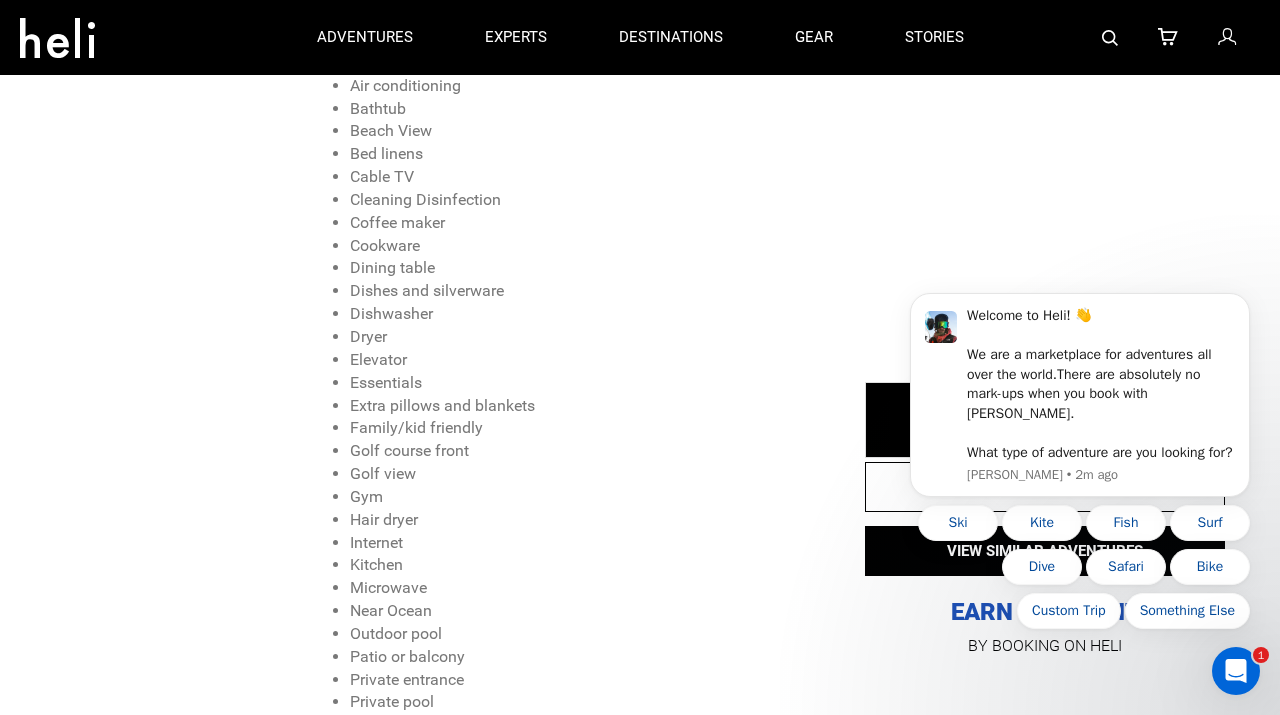 click on "Welcome to Heli! 👋 We are a marketplace for adventures all over the world.  There are absolutely no mark-ups when you book with Heli. What type of adventure are you looking for? Carl • 2m ago Ski Kite Fish Surf Dive Safari Bike Custom Trip Something Else" at bounding box center (1080, 400) 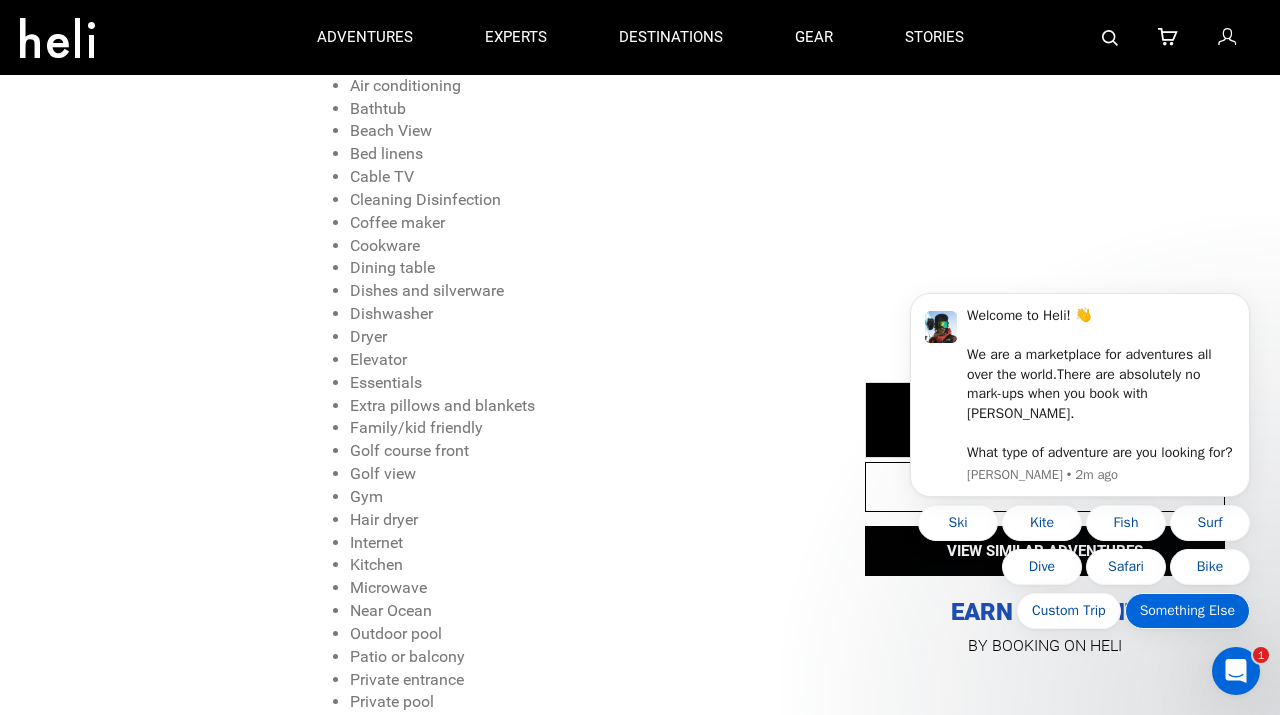click on "Something Else" at bounding box center (1187, 611) 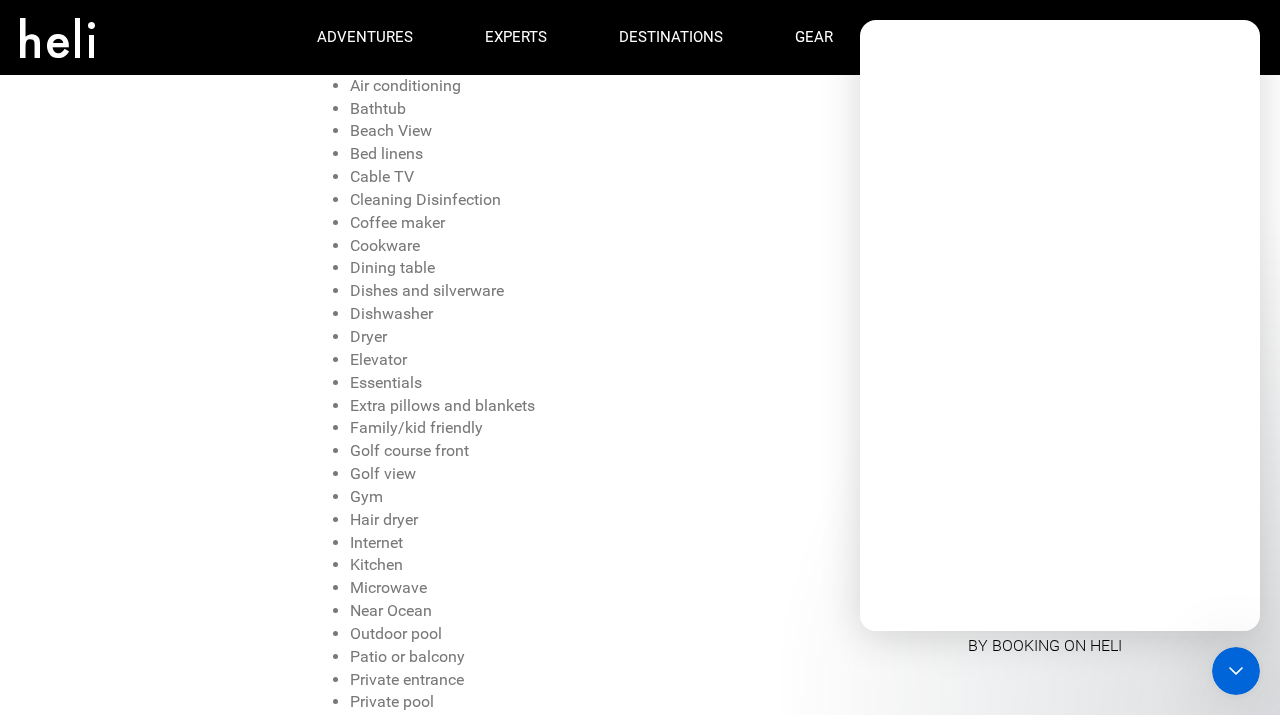 scroll, scrollTop: 0, scrollLeft: 0, axis: both 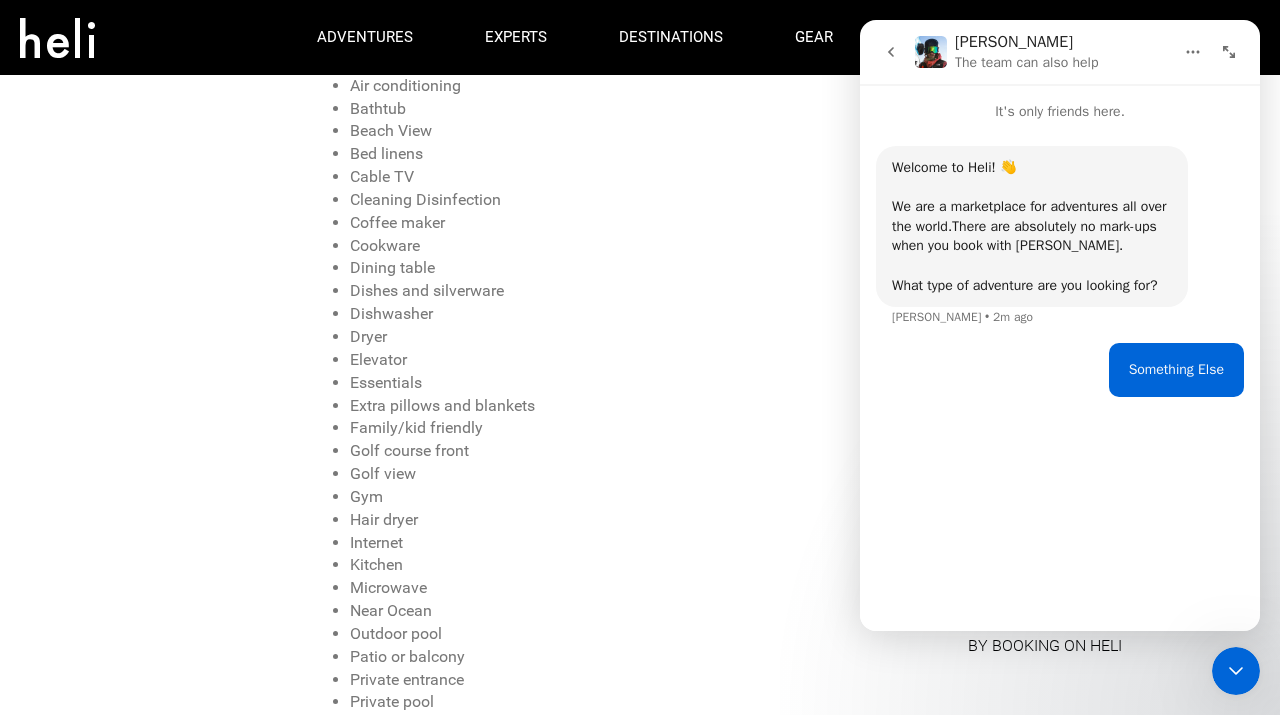 click 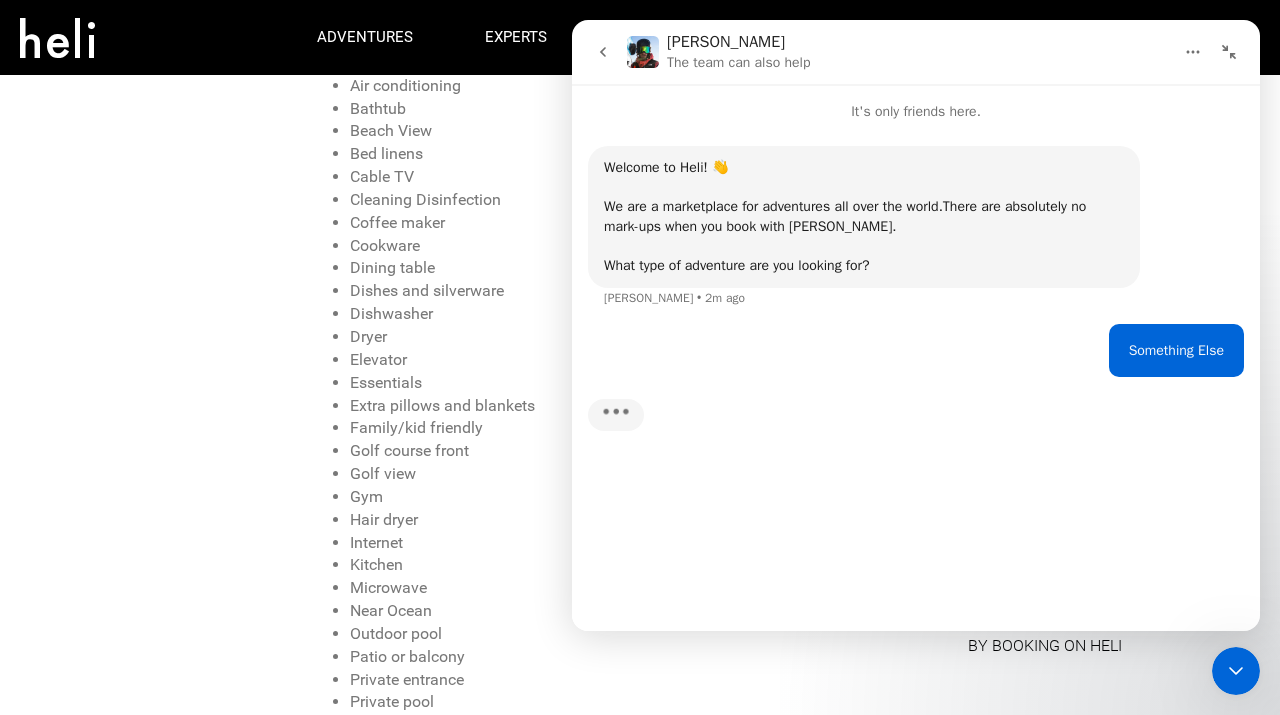 click 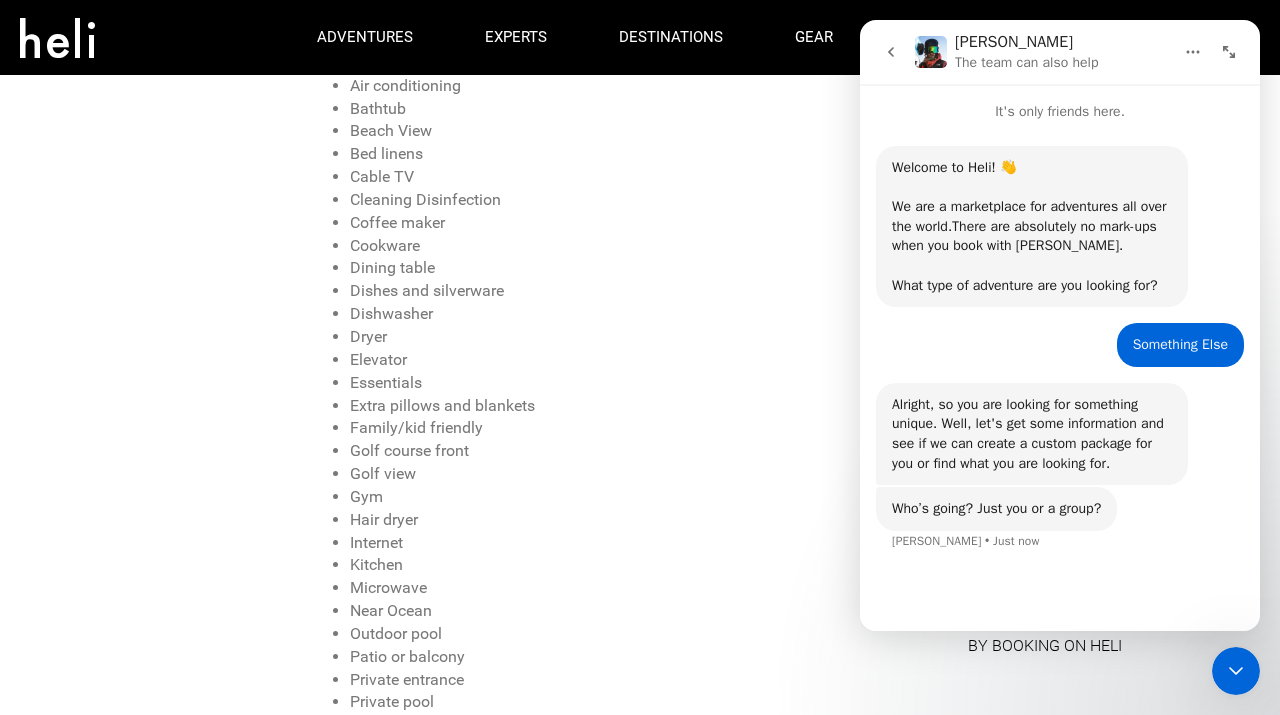 click 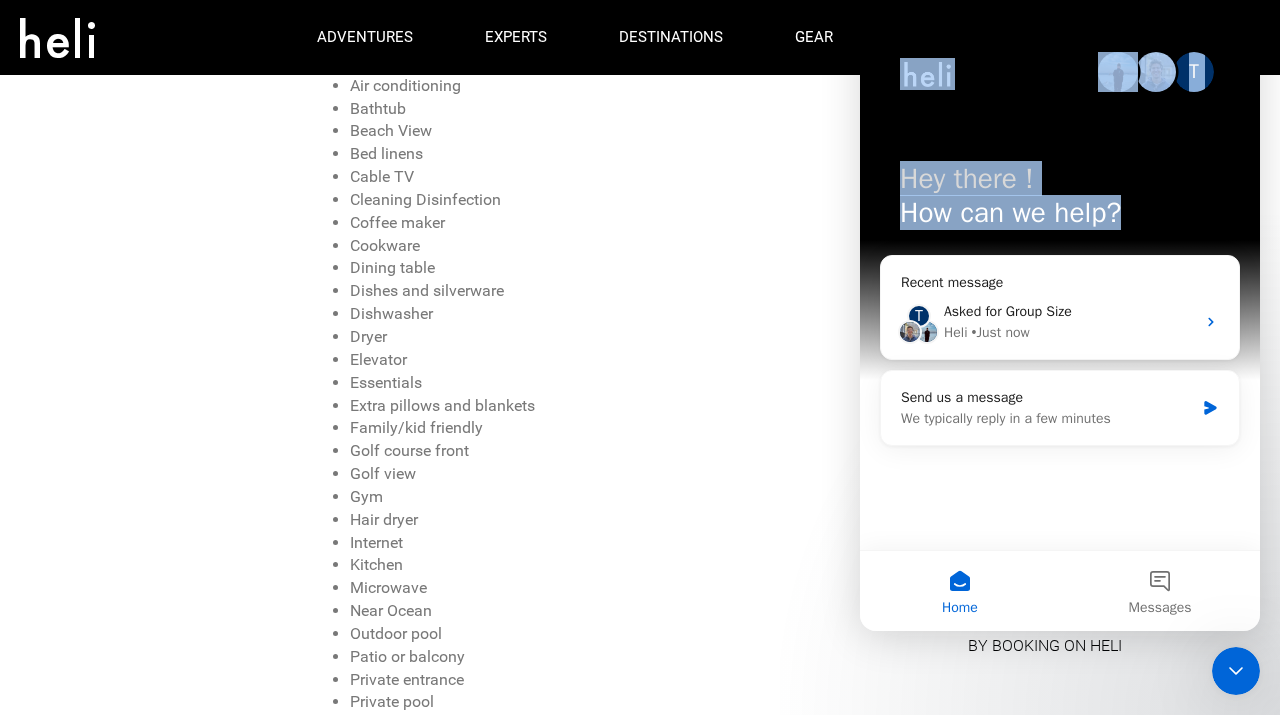 drag, startPoint x: 991, startPoint y: 55, endPoint x: 983, endPoint y: 245, distance: 190.16835 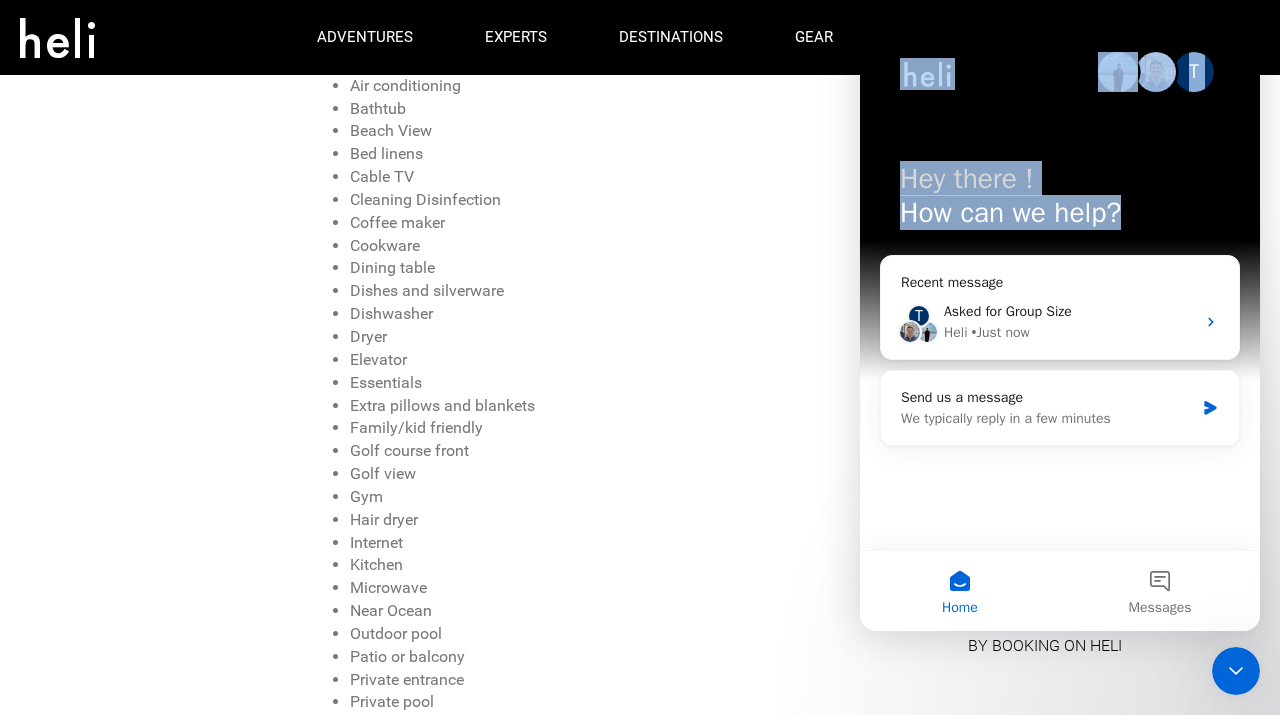 click on "Home" at bounding box center (960, 608) 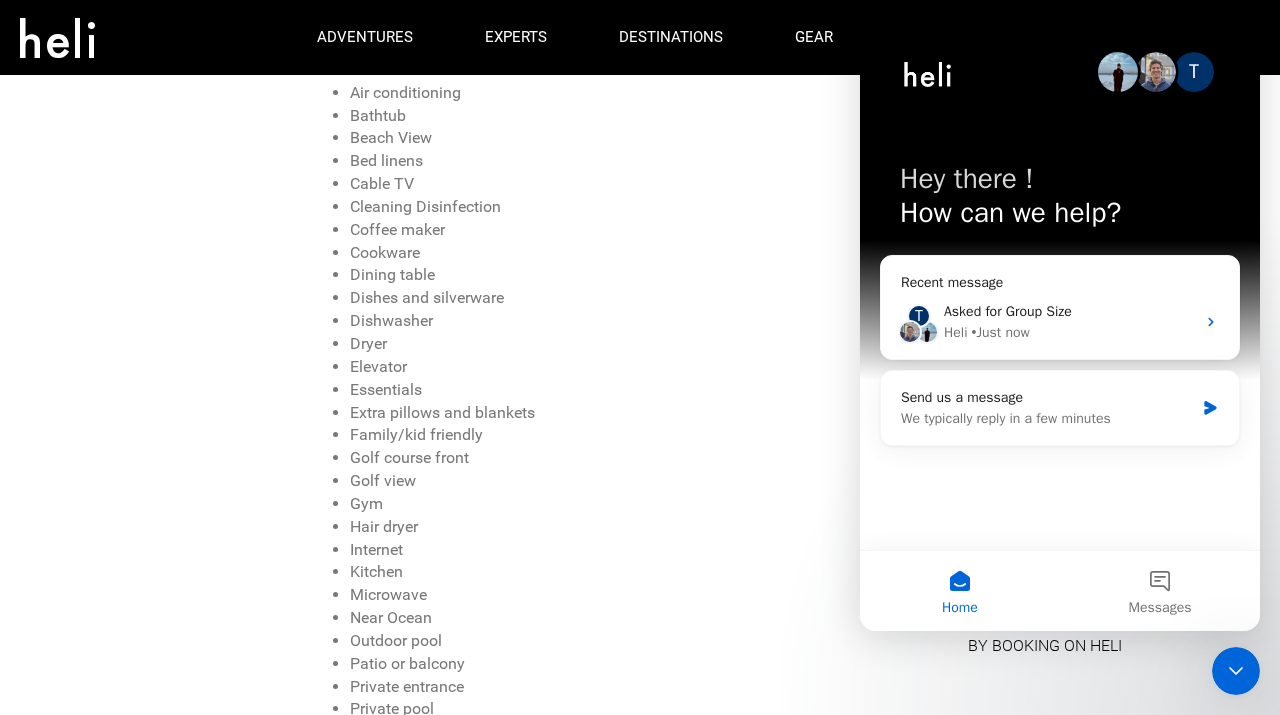 drag, startPoint x: 1149, startPoint y: 172, endPoint x: 1076, endPoint y: 171, distance: 73.00685 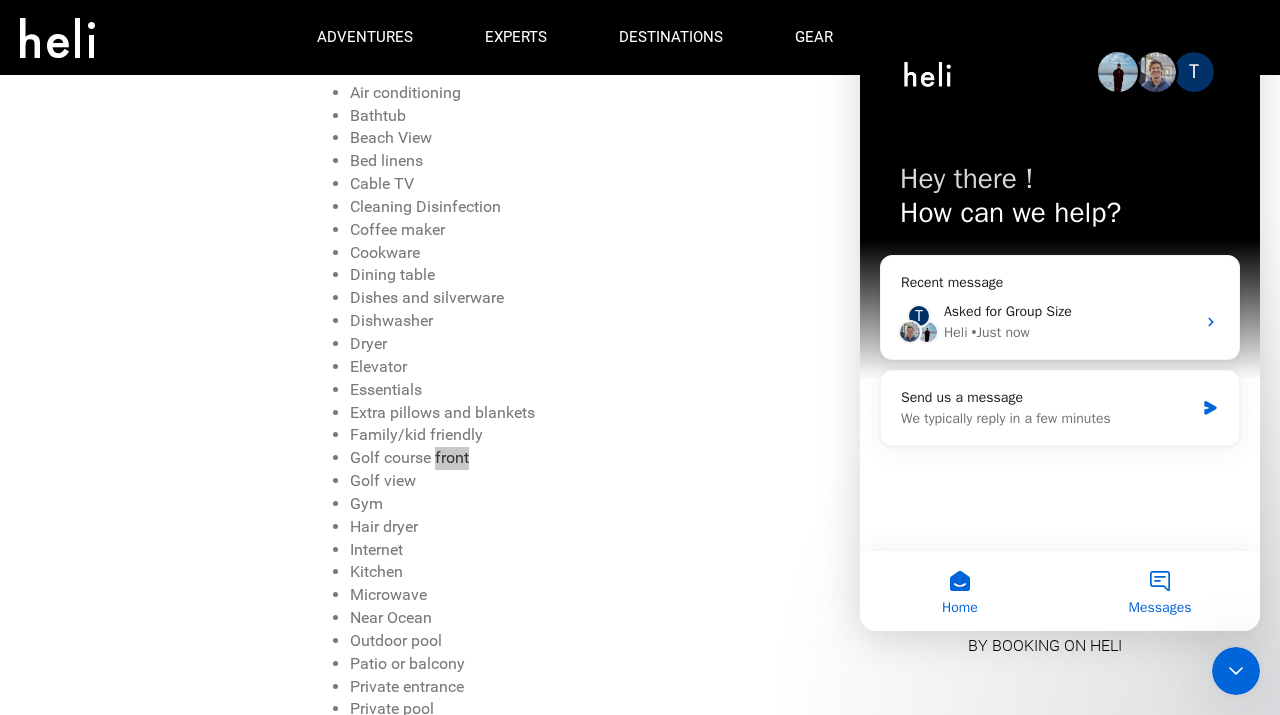 click on "Messages" at bounding box center [1160, 608] 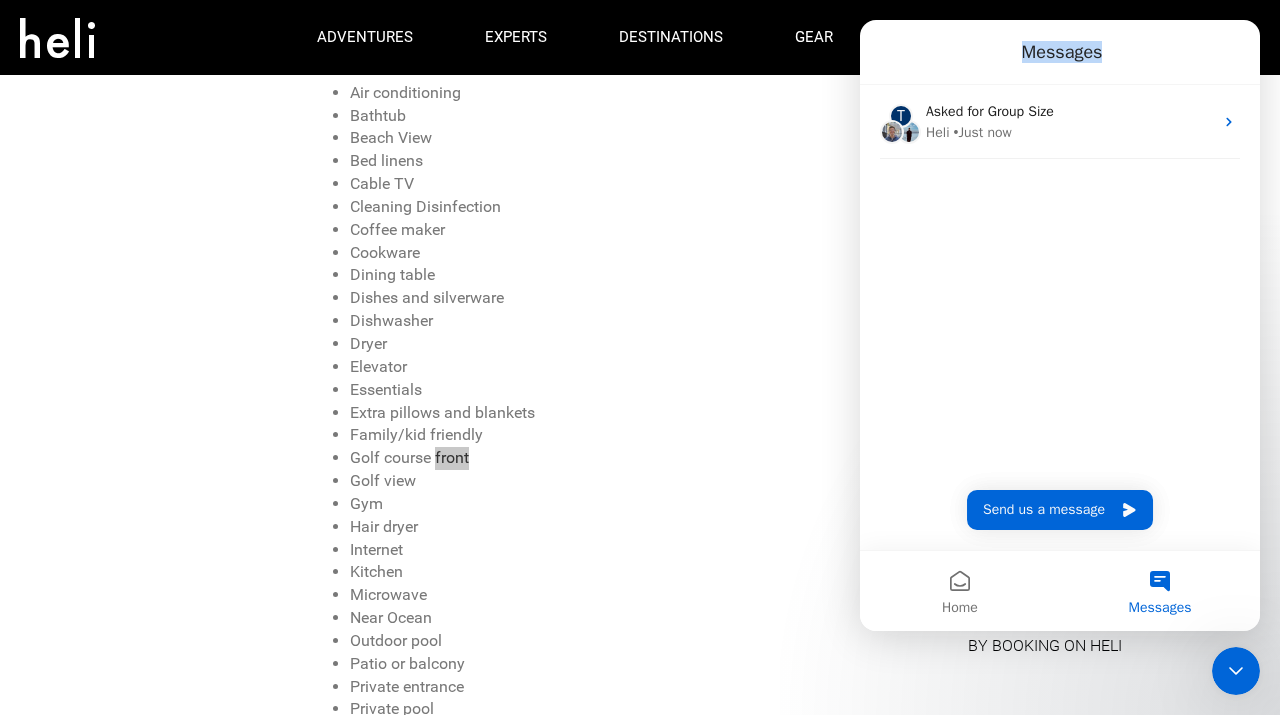 drag, startPoint x: 907, startPoint y: 43, endPoint x: 766, endPoint y: 79, distance: 145.5232 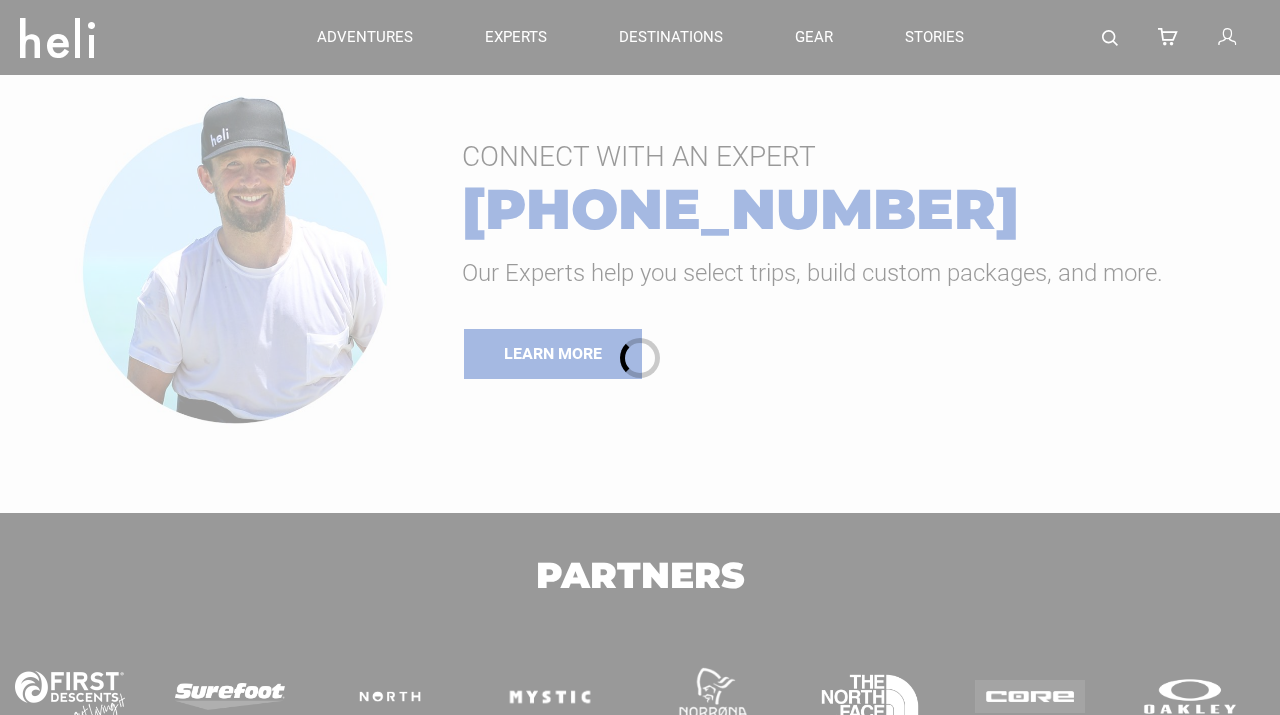 scroll, scrollTop: 0, scrollLeft: 0, axis: both 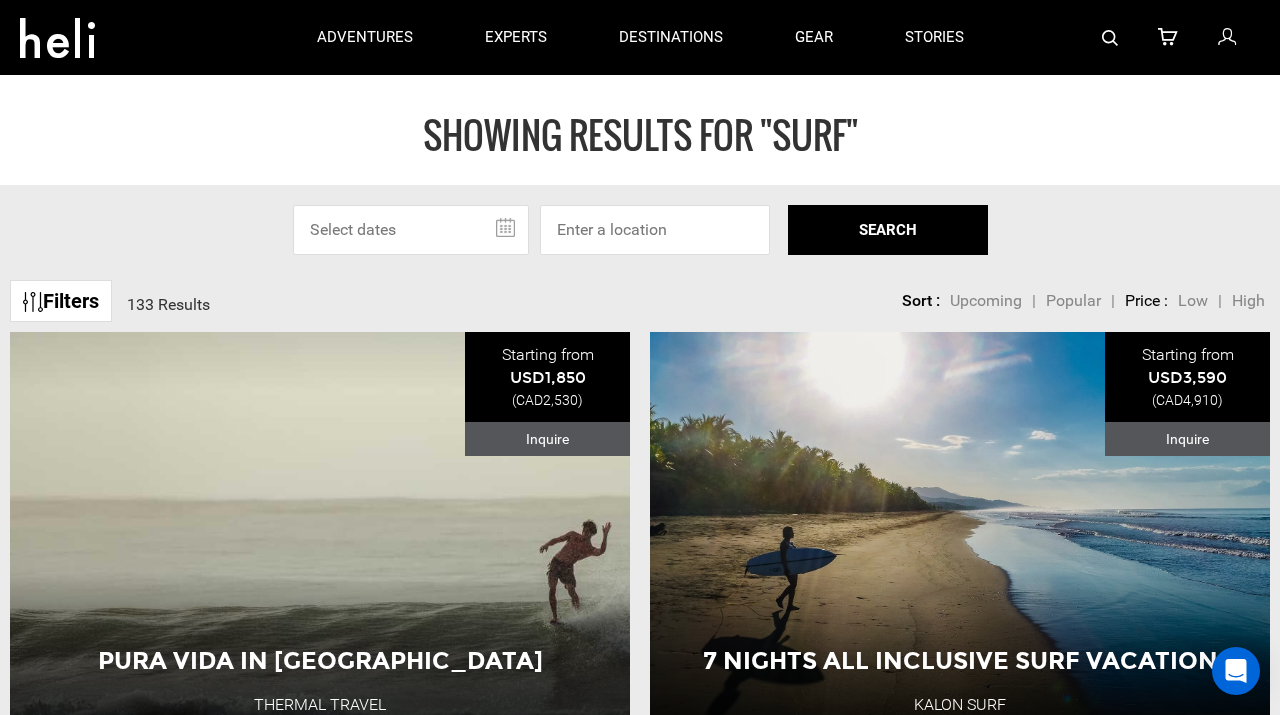 click at bounding box center [411, 230] 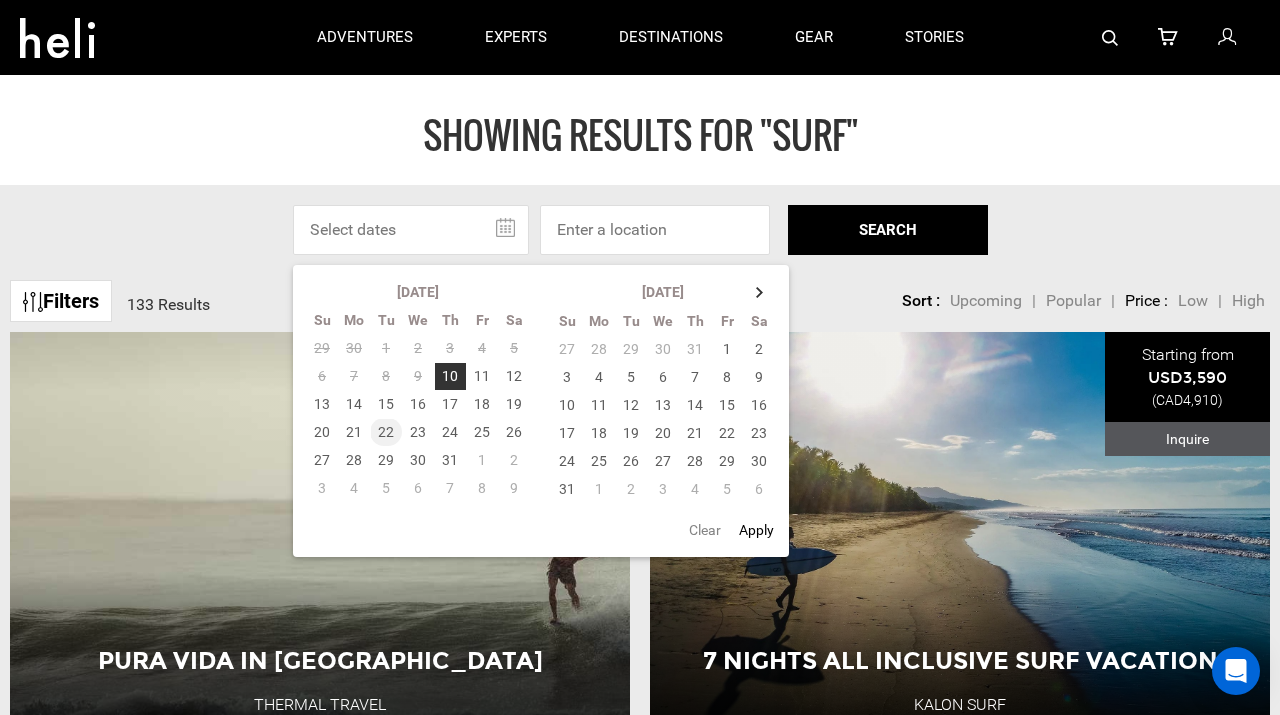 click on "22" at bounding box center (386, 432) 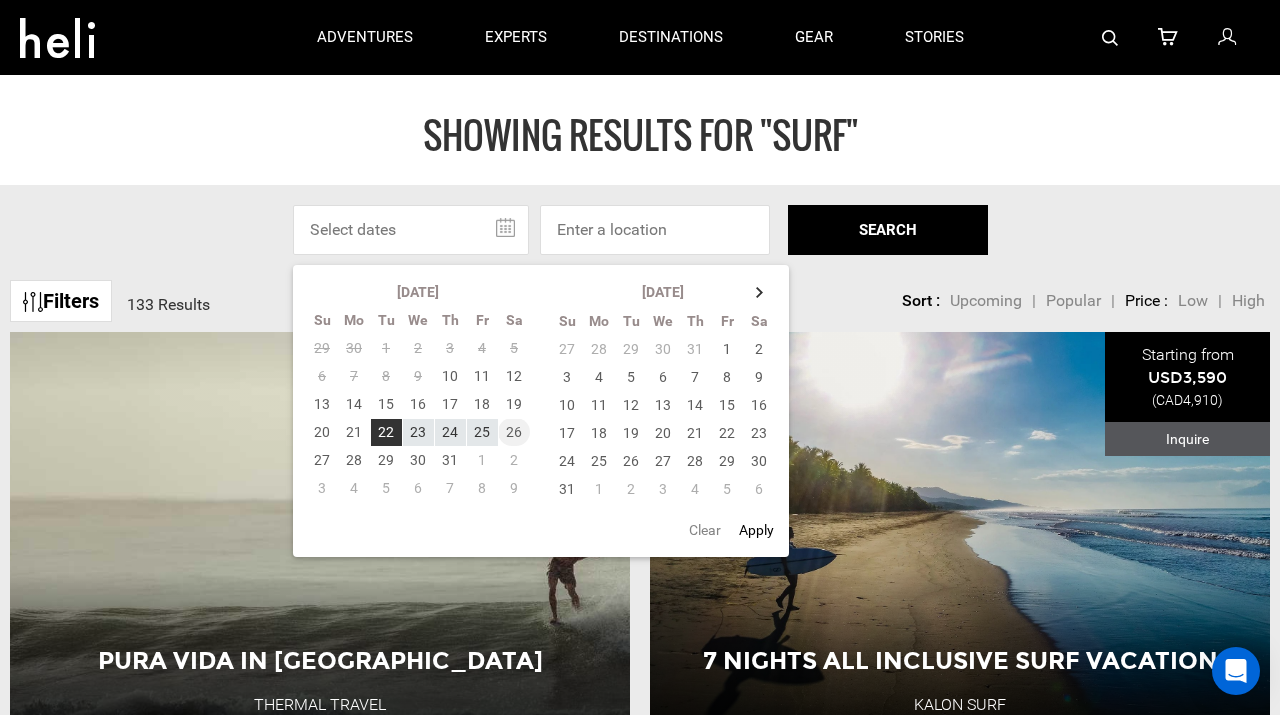 click on "26" at bounding box center (514, 432) 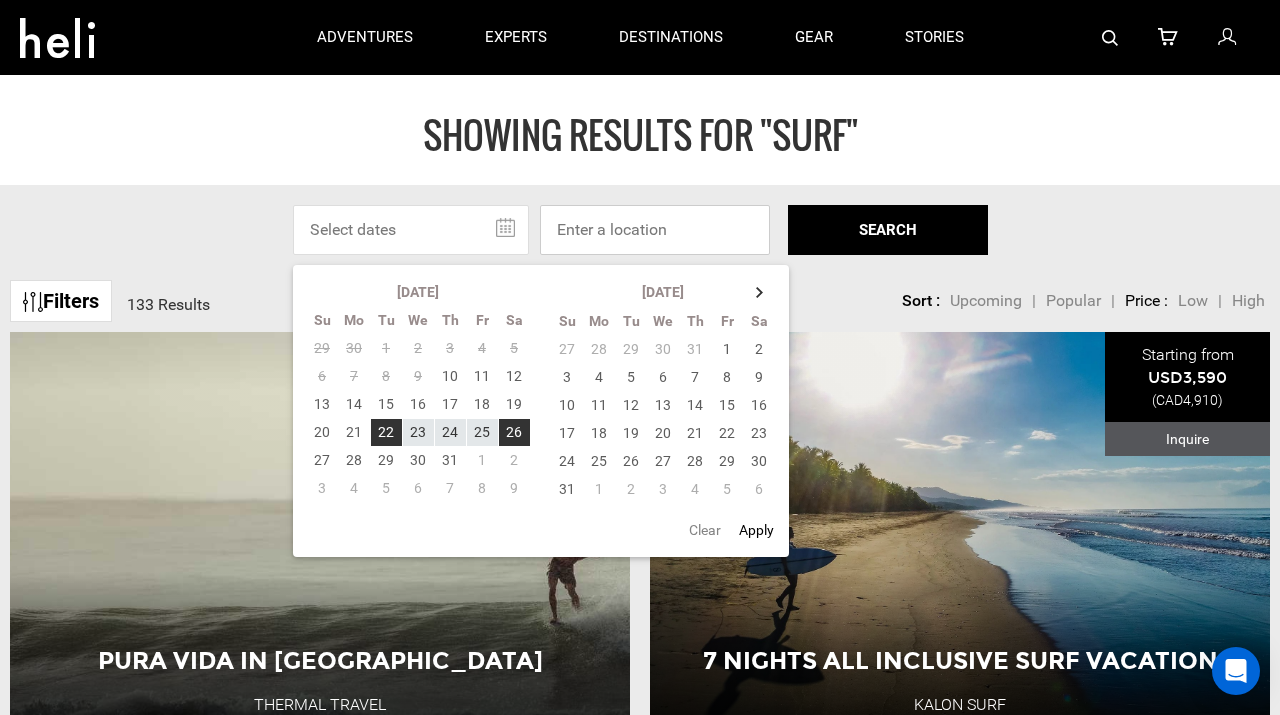 click at bounding box center (655, 230) 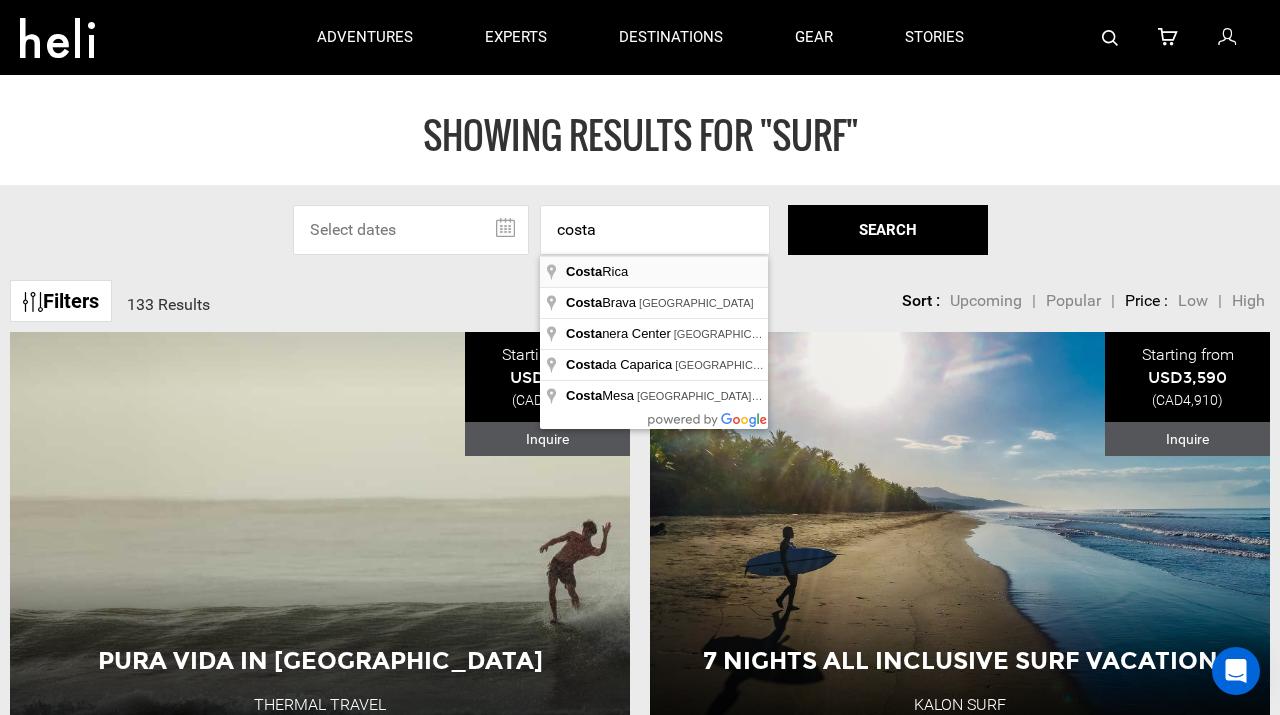 type on "[GEOGRAPHIC_DATA]" 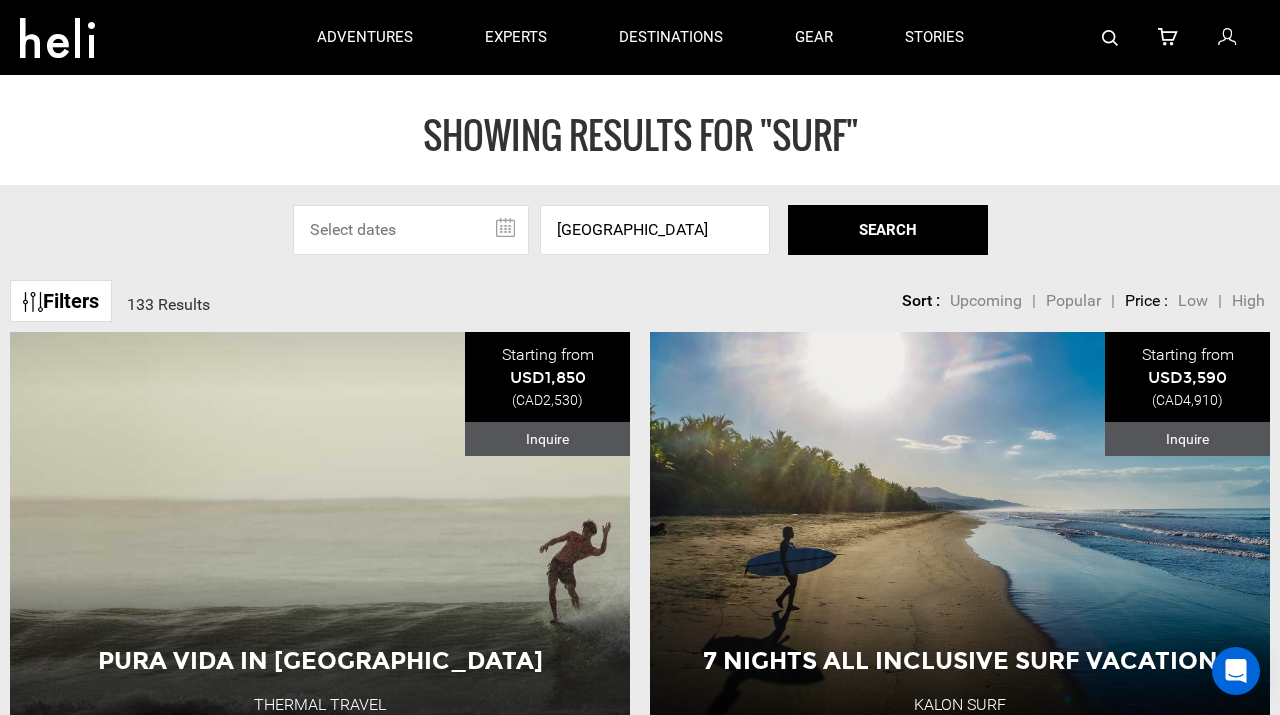 click at bounding box center [411, 230] 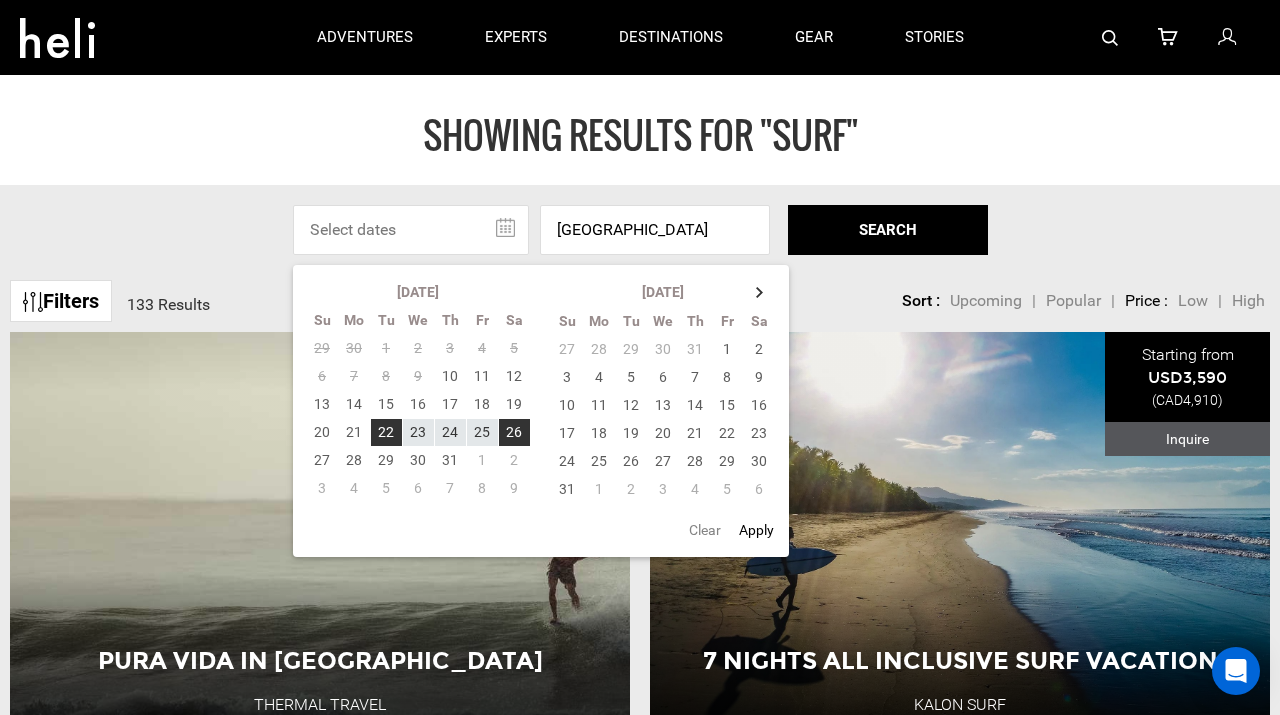 click on "SEARCH" at bounding box center (888, 230) 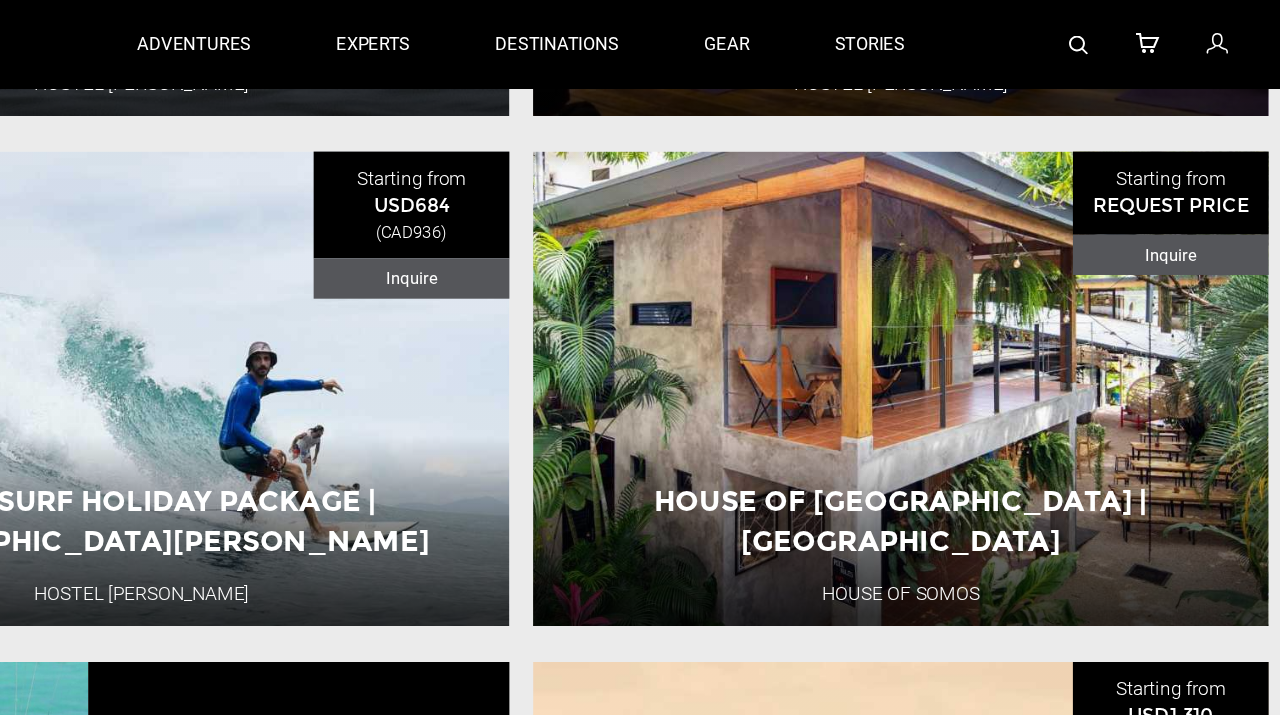 scroll, scrollTop: 2770, scrollLeft: 0, axis: vertical 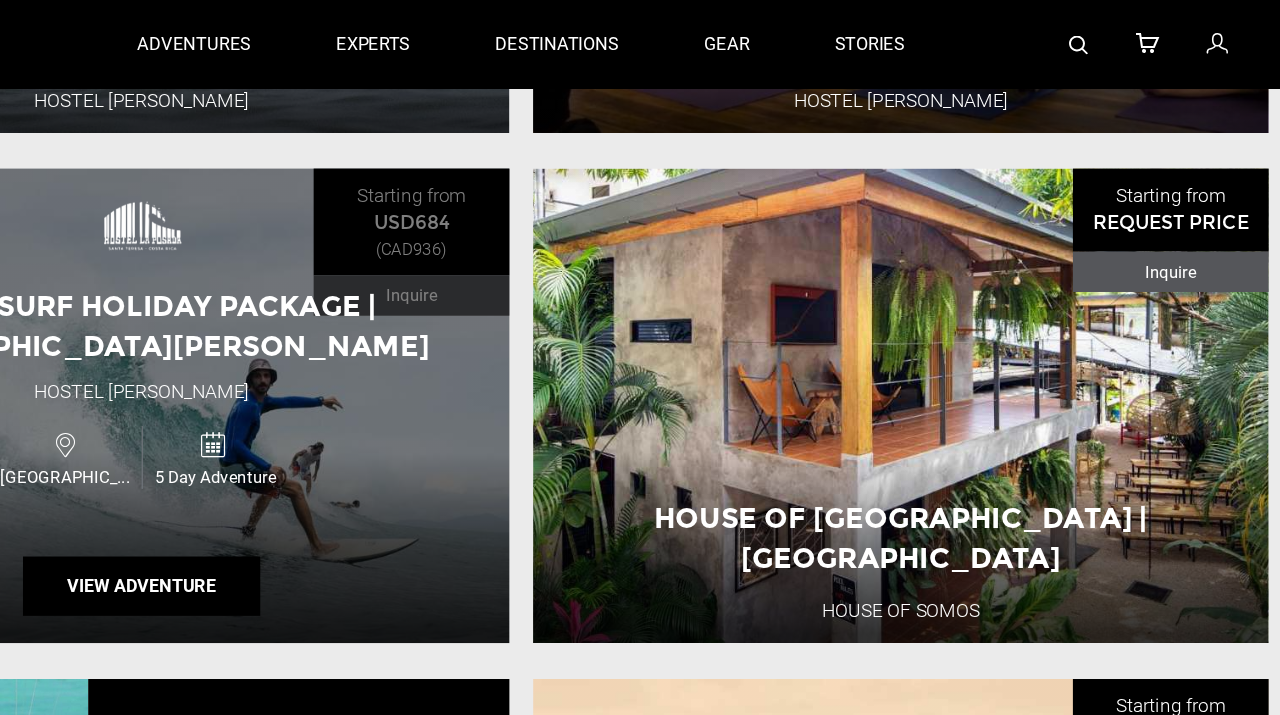 click on "5 Day Surf Holiday Package | [GEOGRAPHIC_DATA][PERSON_NAME] Hostel [GEOGRAPHIC_DATA]  [GEOGRAPHIC_DATA] 5 Day Adventure  View Adventure" at bounding box center (320, 342) 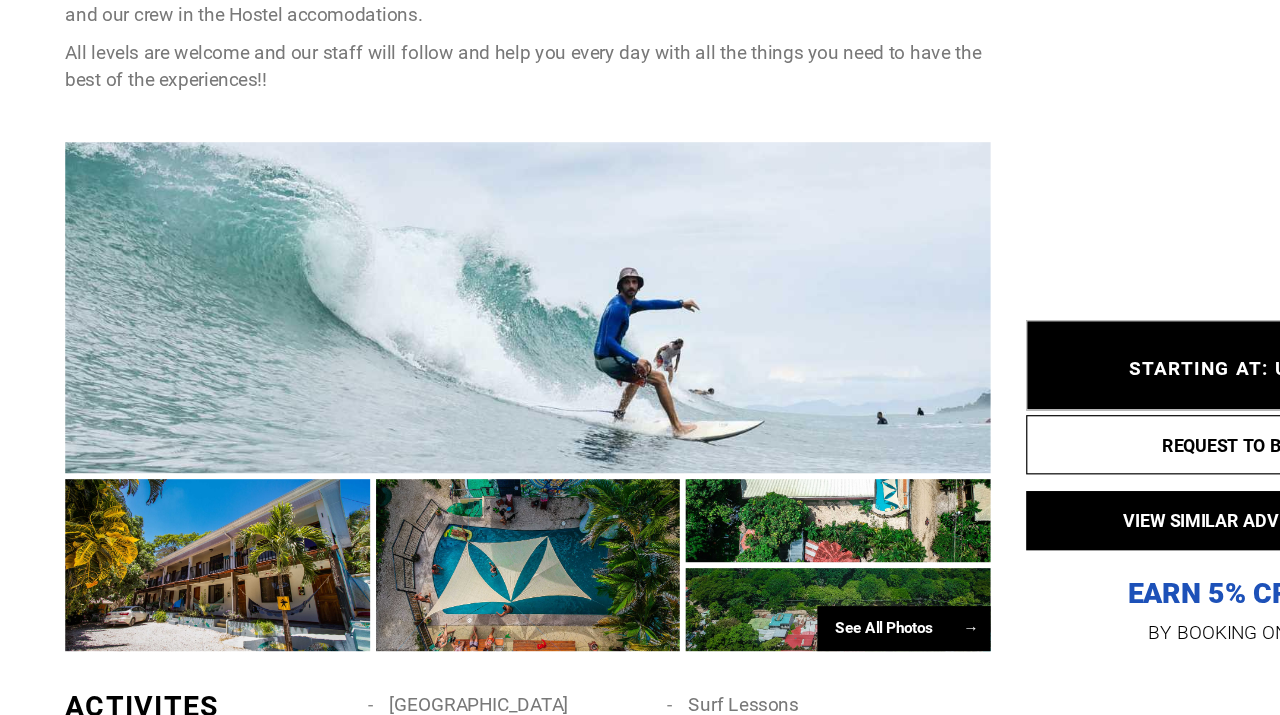 scroll, scrollTop: 835, scrollLeft: 0, axis: vertical 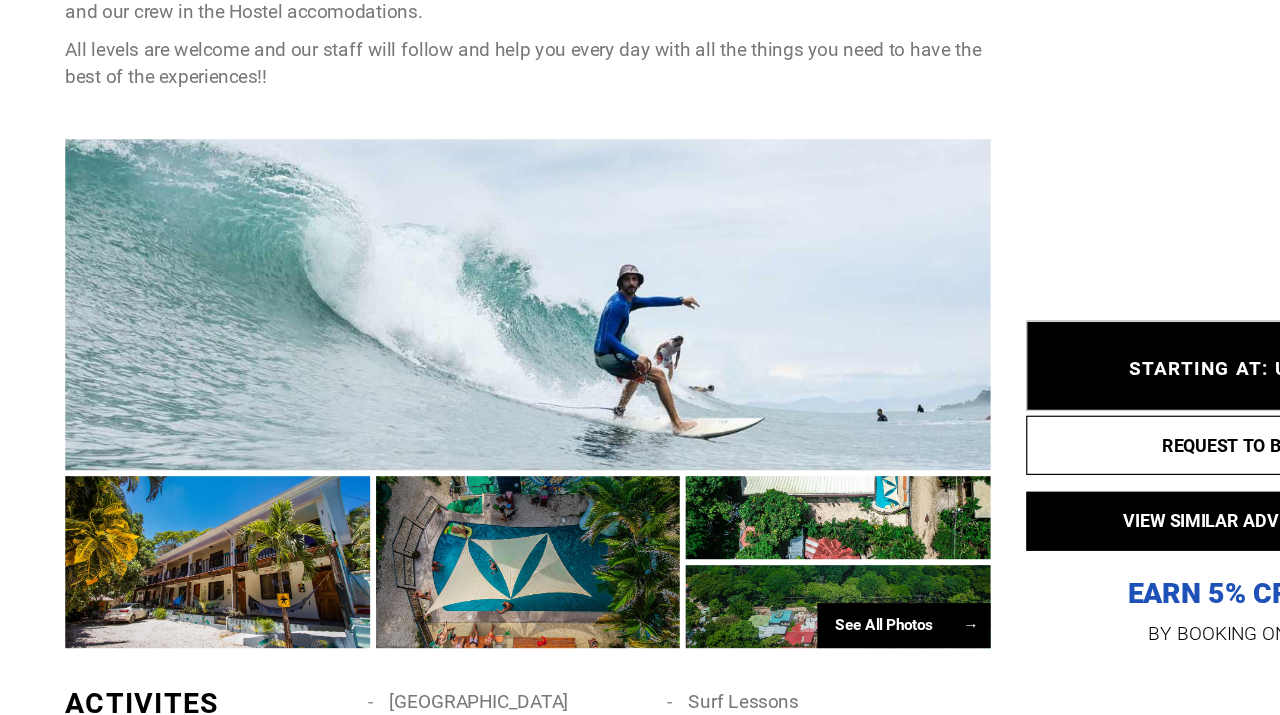 click at bounding box center [183, 585] 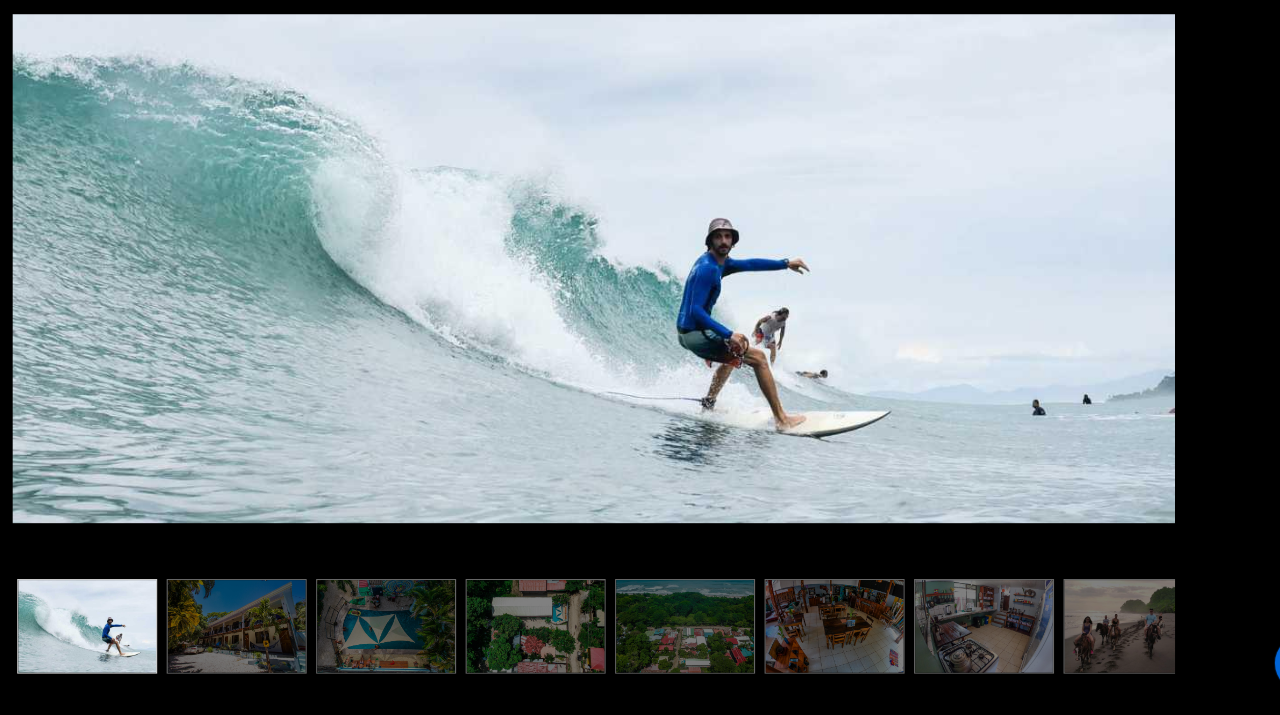 click at bounding box center [337, 640] 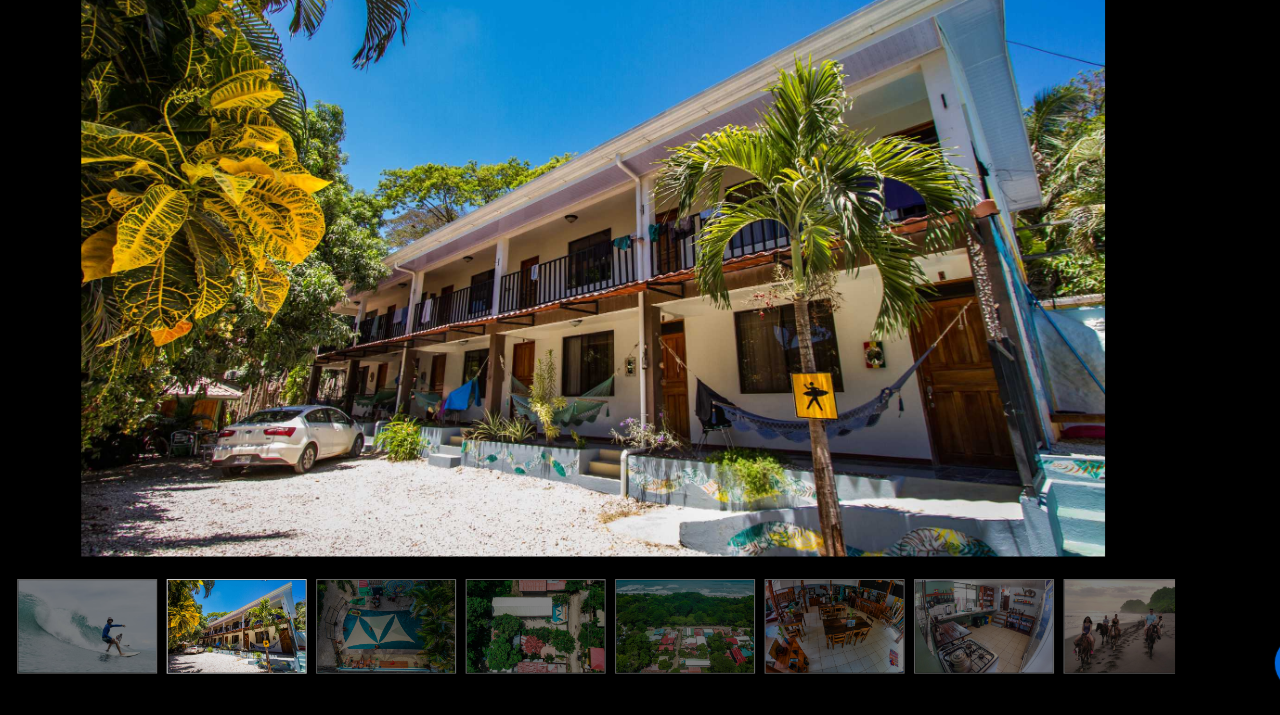 click at bounding box center (463, 640) 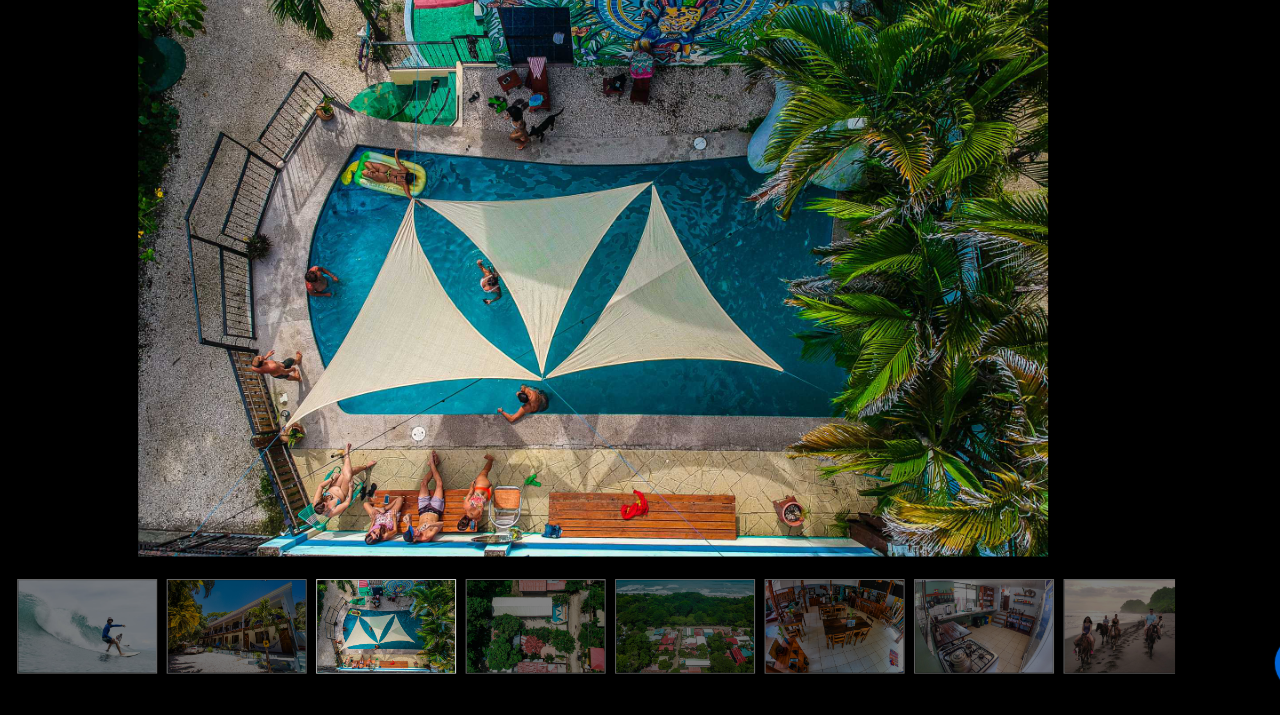click at bounding box center (589, 640) 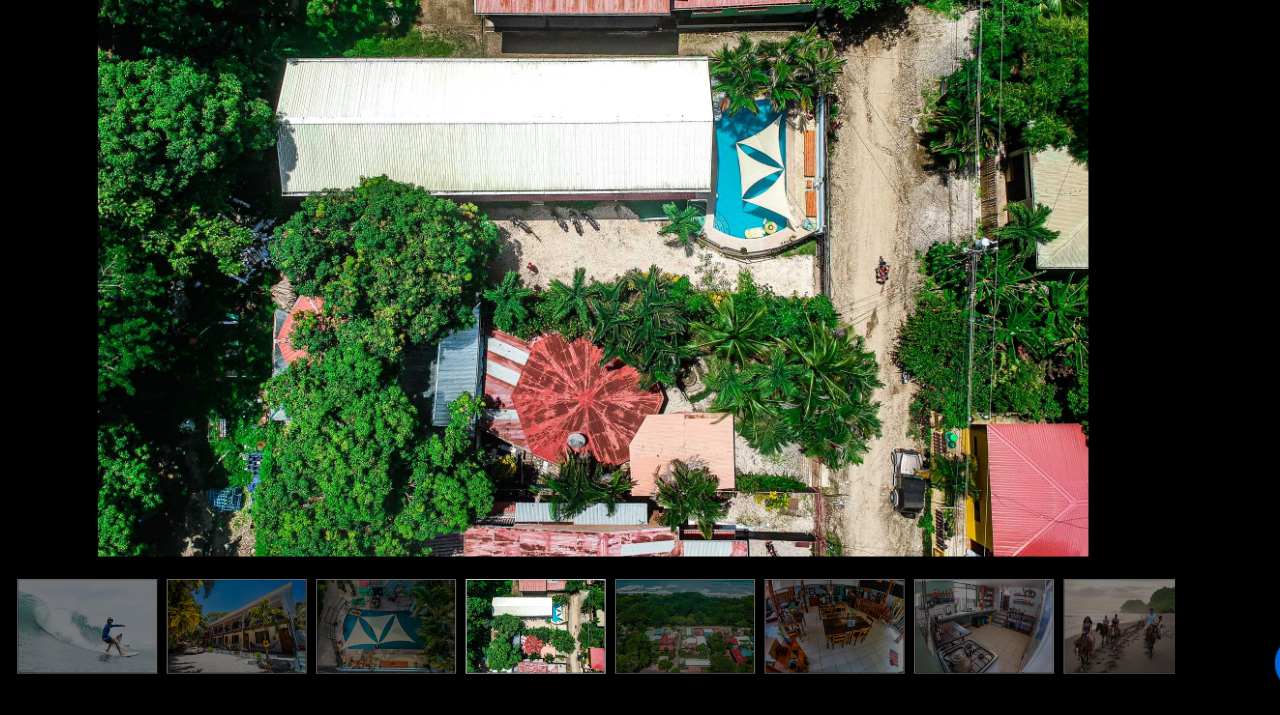 click at bounding box center (715, 640) 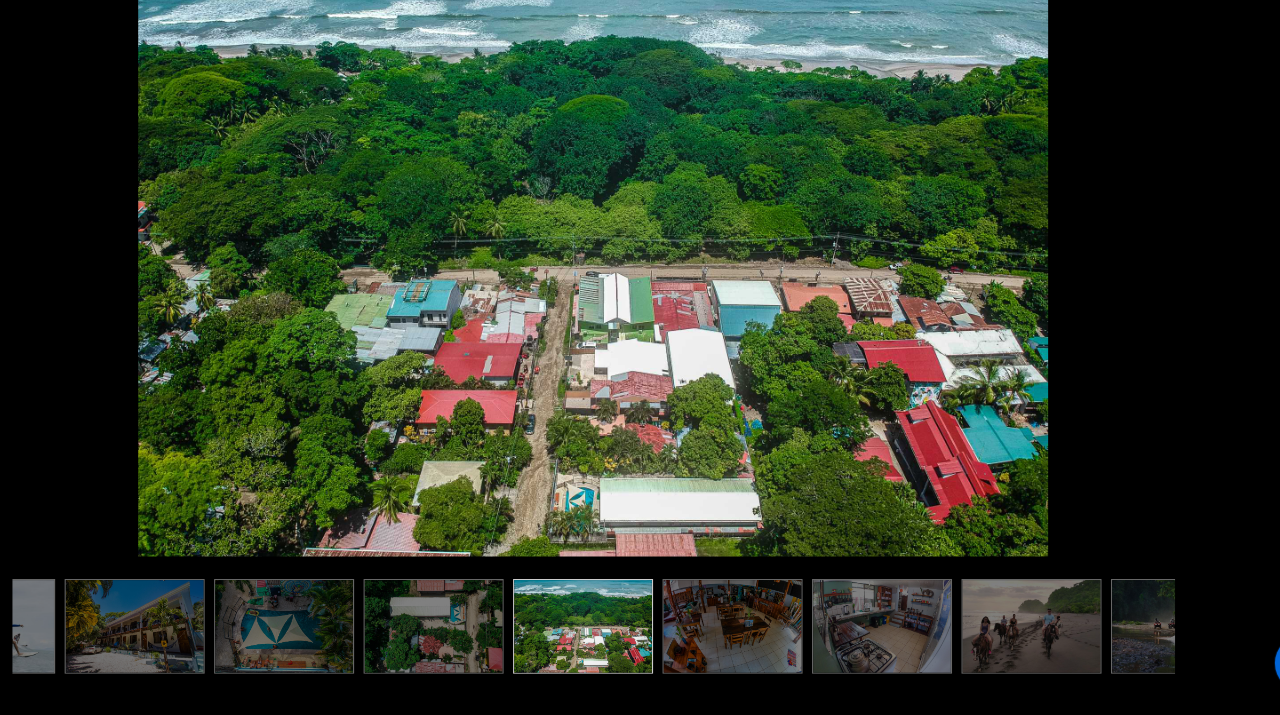 scroll, scrollTop: 0, scrollLeft: 100, axis: horizontal 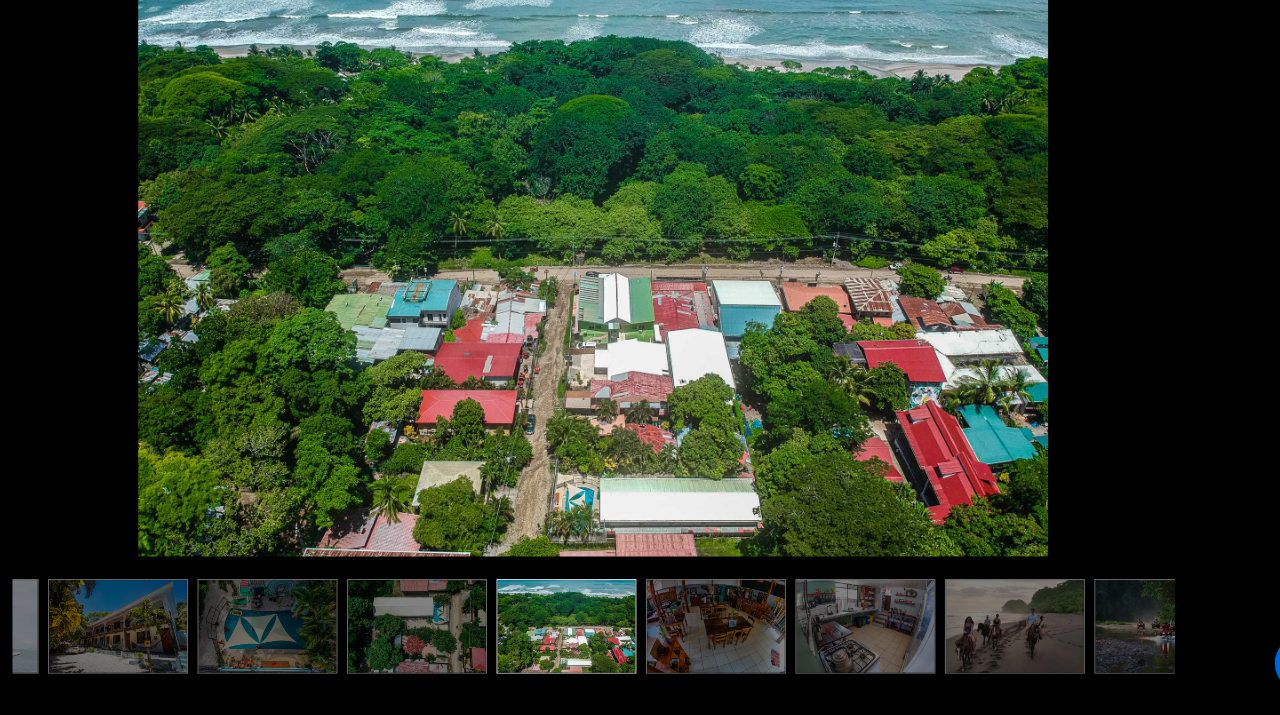 click at bounding box center [741, 640] 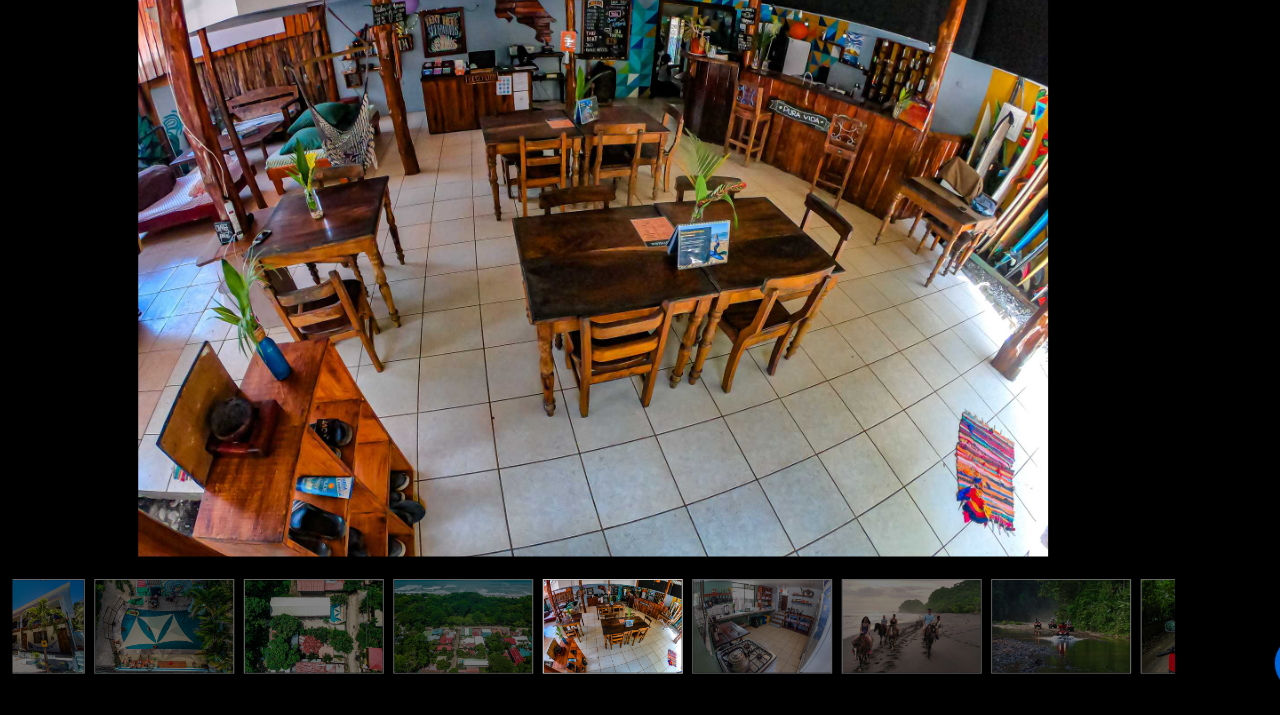 scroll, scrollTop: 0, scrollLeft: 200, axis: horizontal 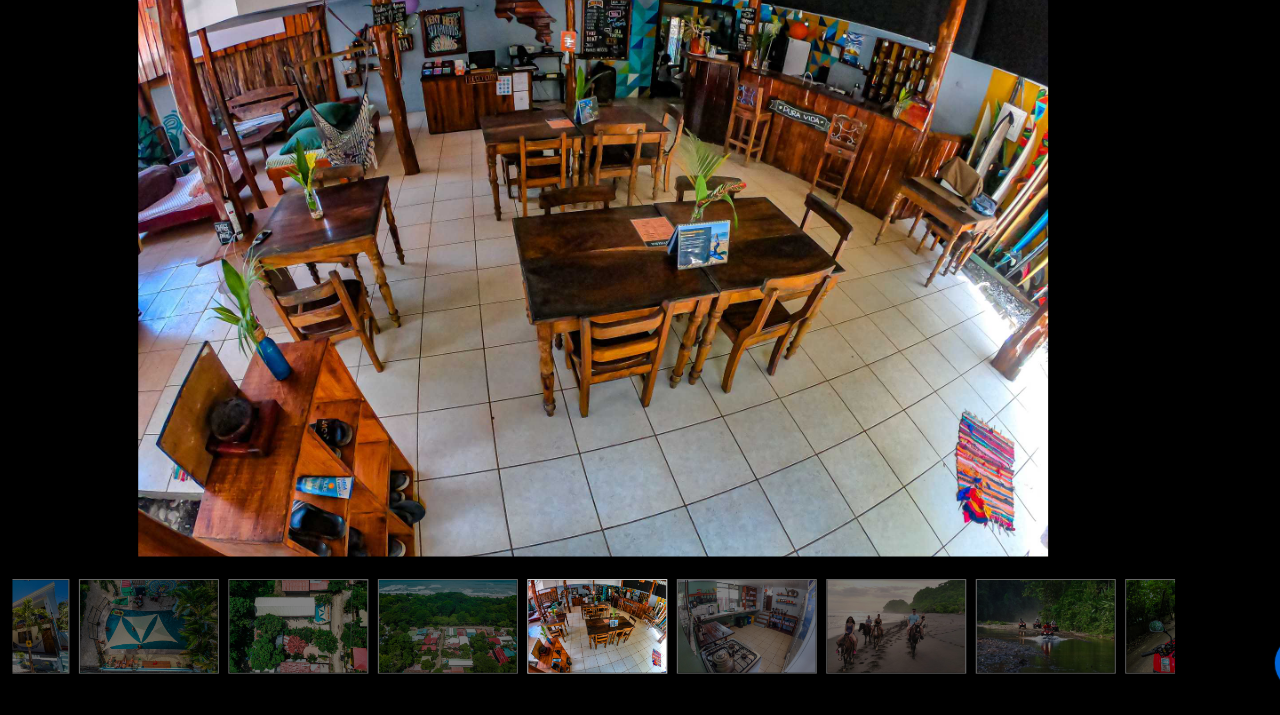 click at bounding box center [767, 640] 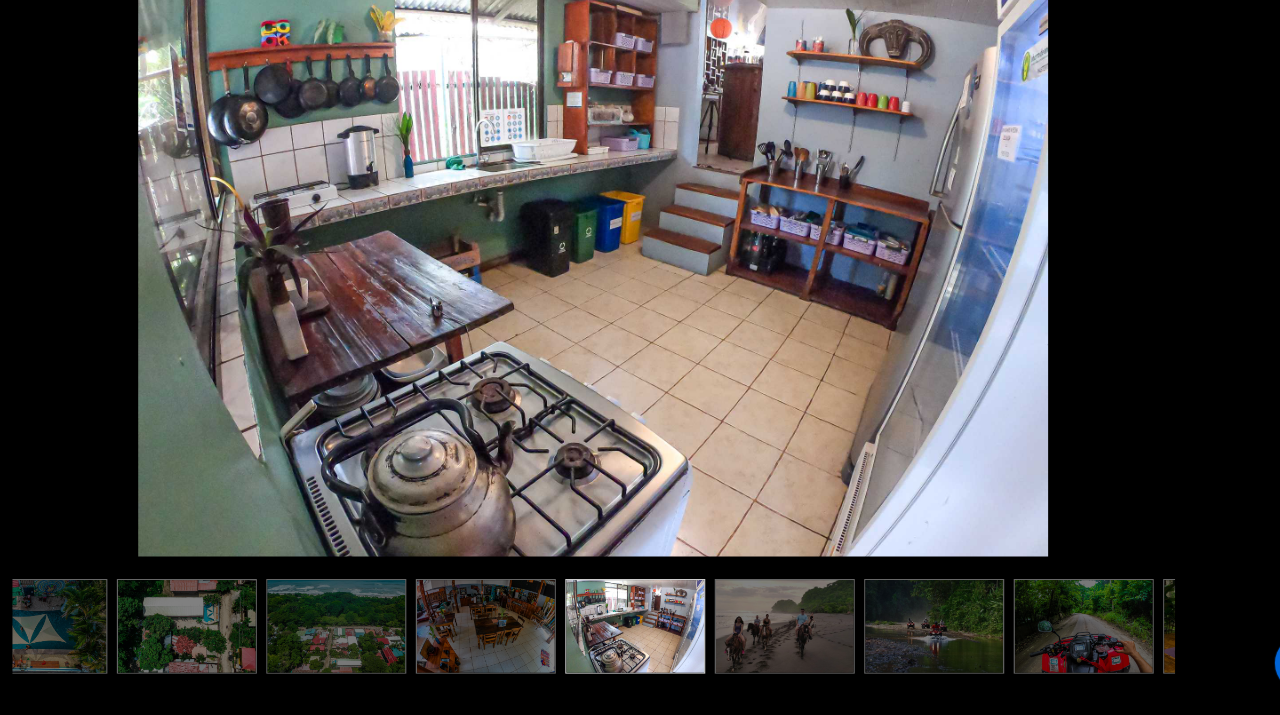 scroll, scrollTop: 0, scrollLeft: 300, axis: horizontal 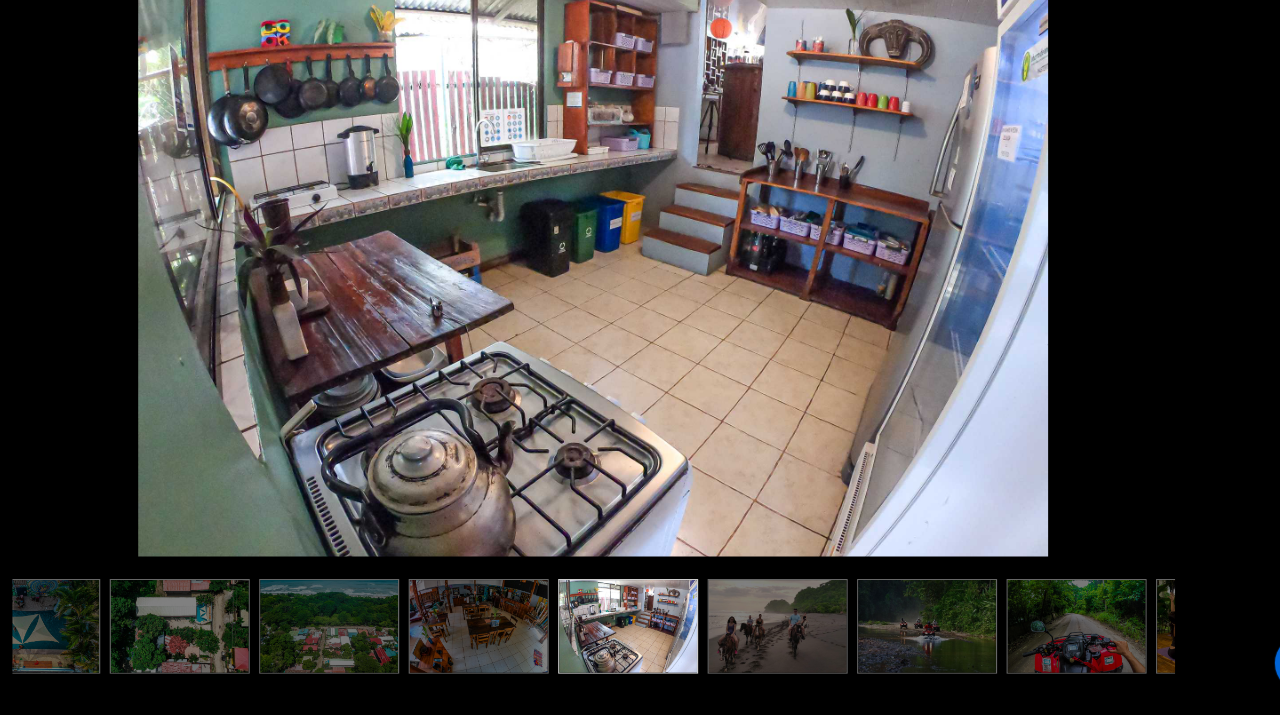 click at bounding box center [793, 640] 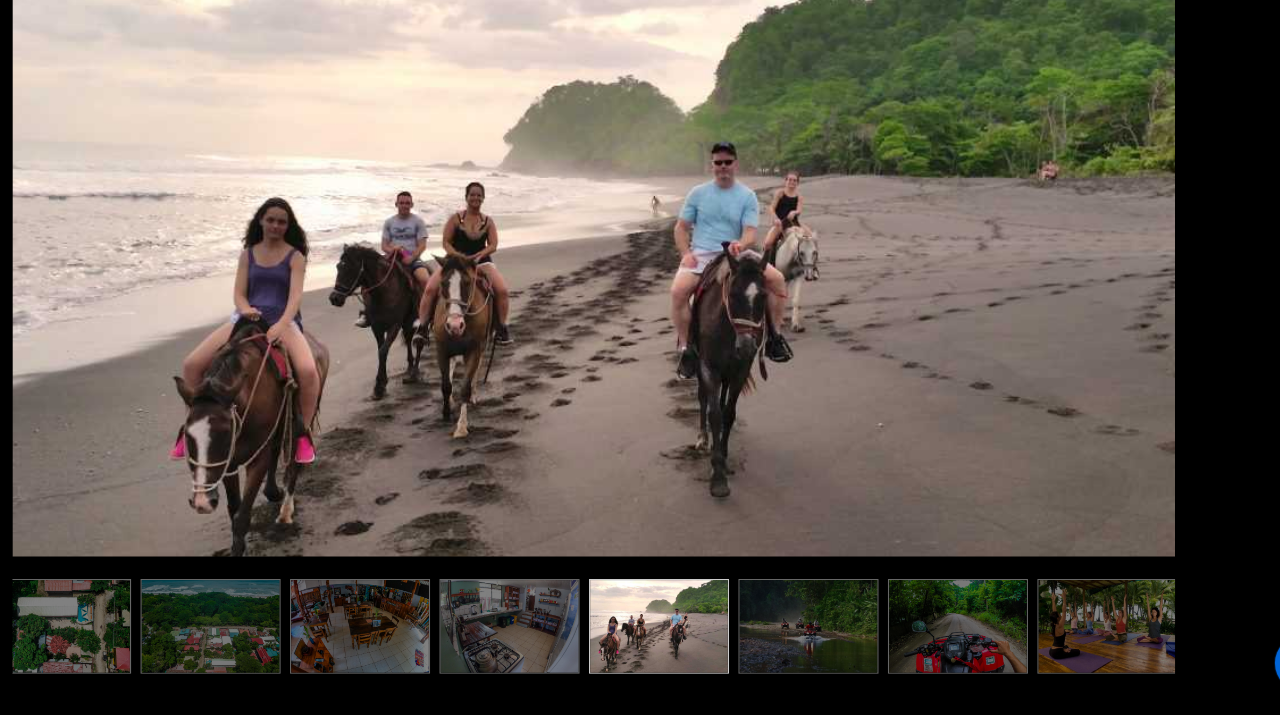 click at bounding box center [819, 640] 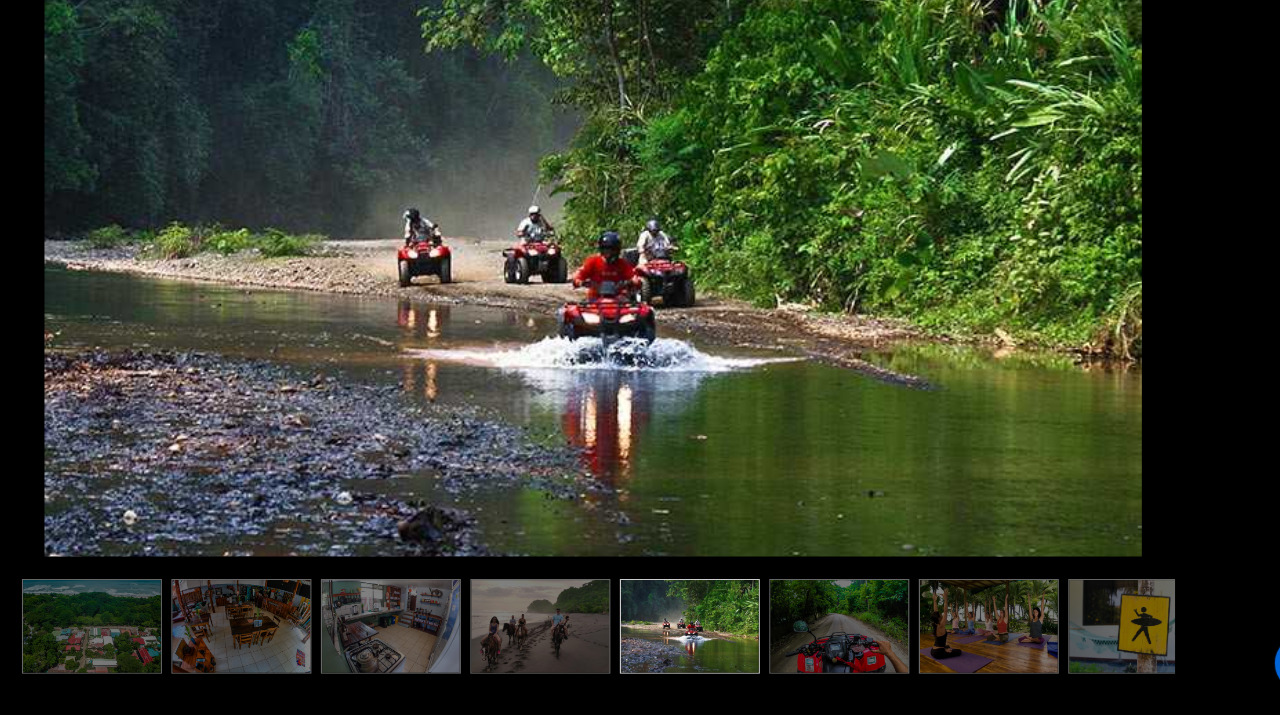 click at bounding box center [845, 640] 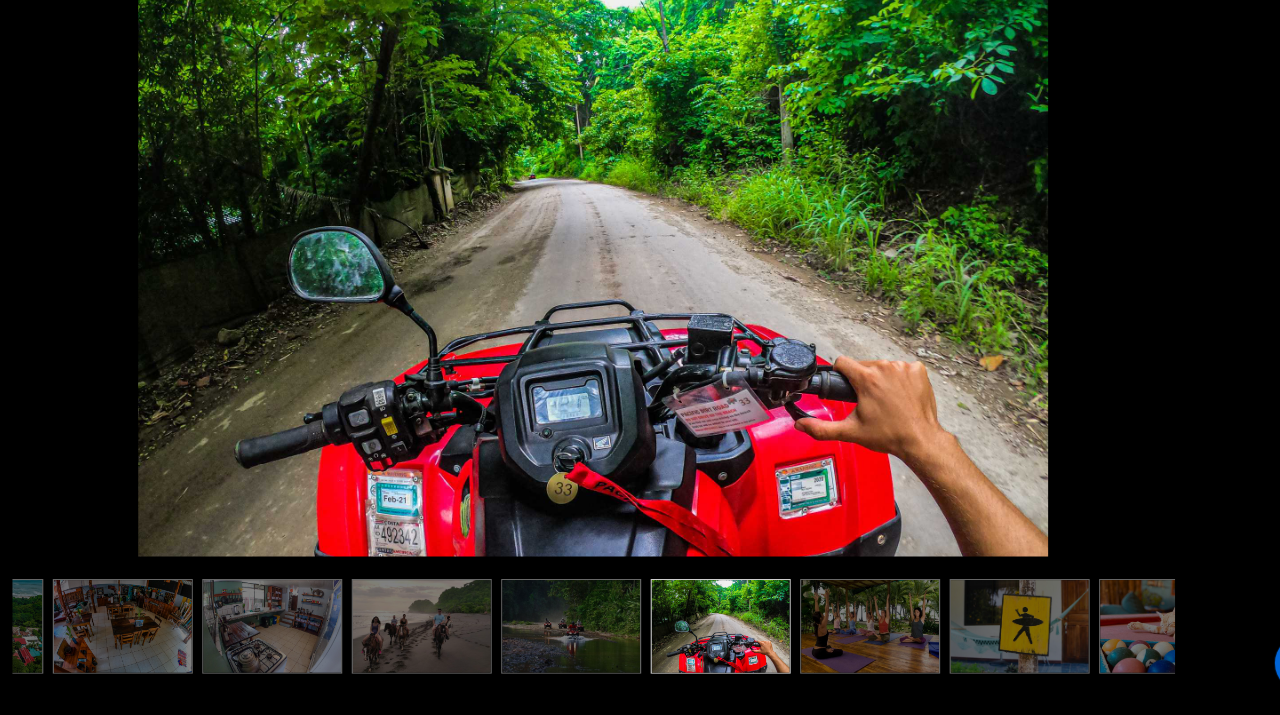 click at bounding box center (871, 640) 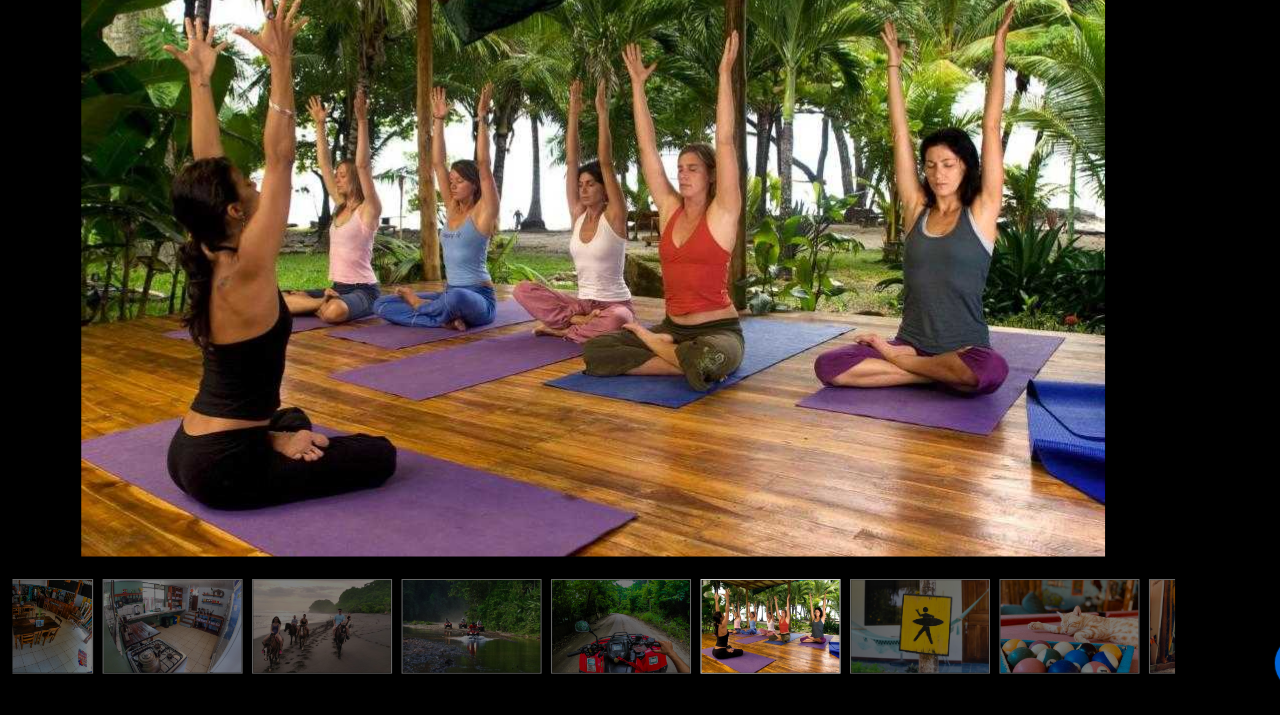 scroll, scrollTop: 0, scrollLeft: 700, axis: horizontal 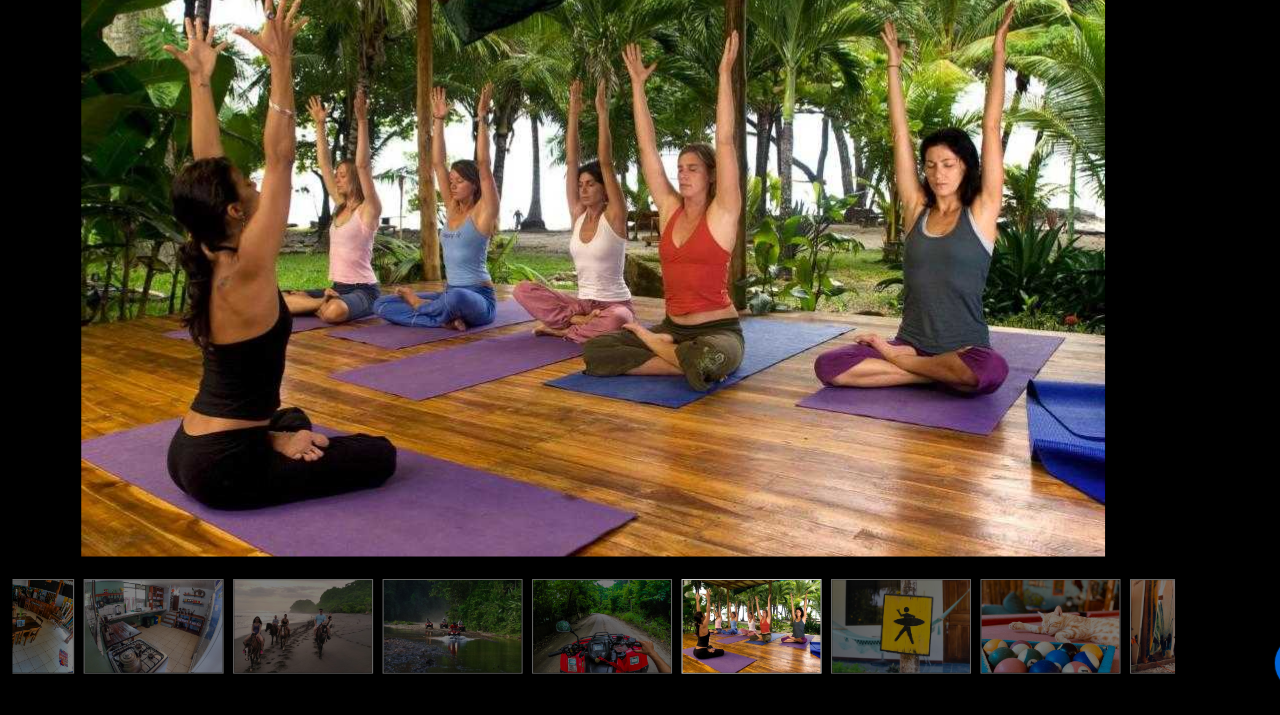 click at bounding box center (897, 640) 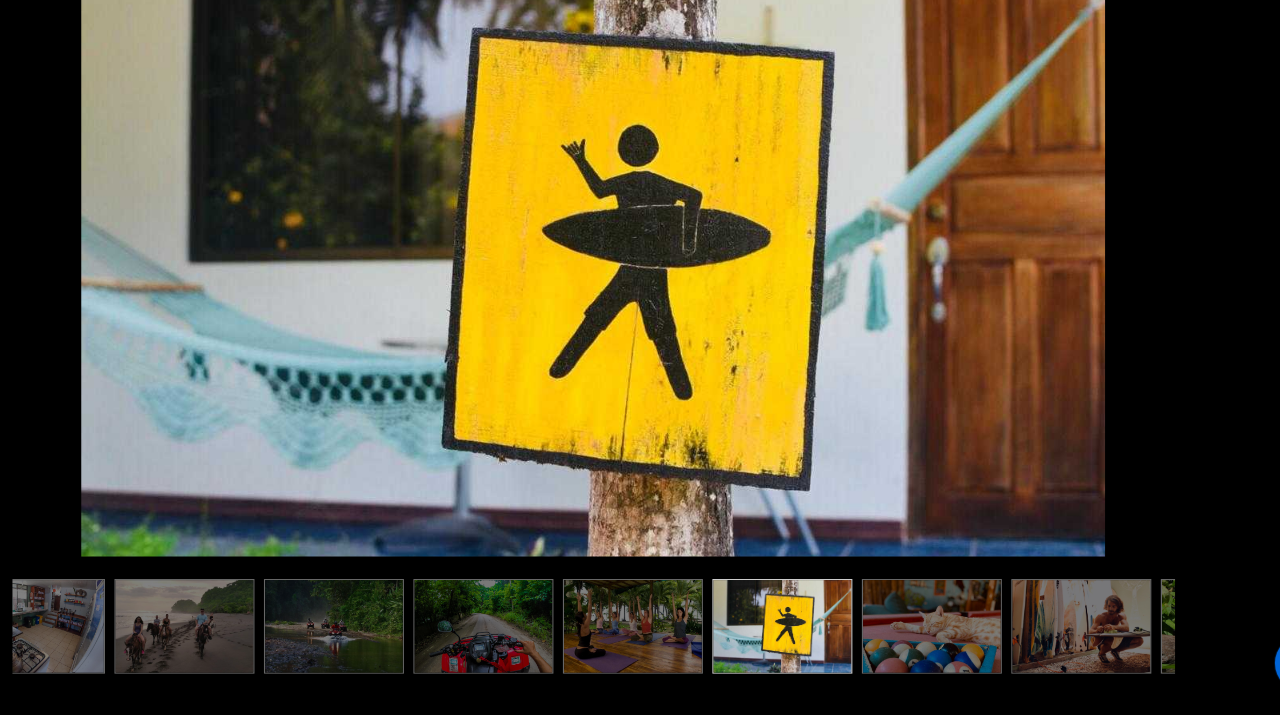 click at bounding box center (923, 640) 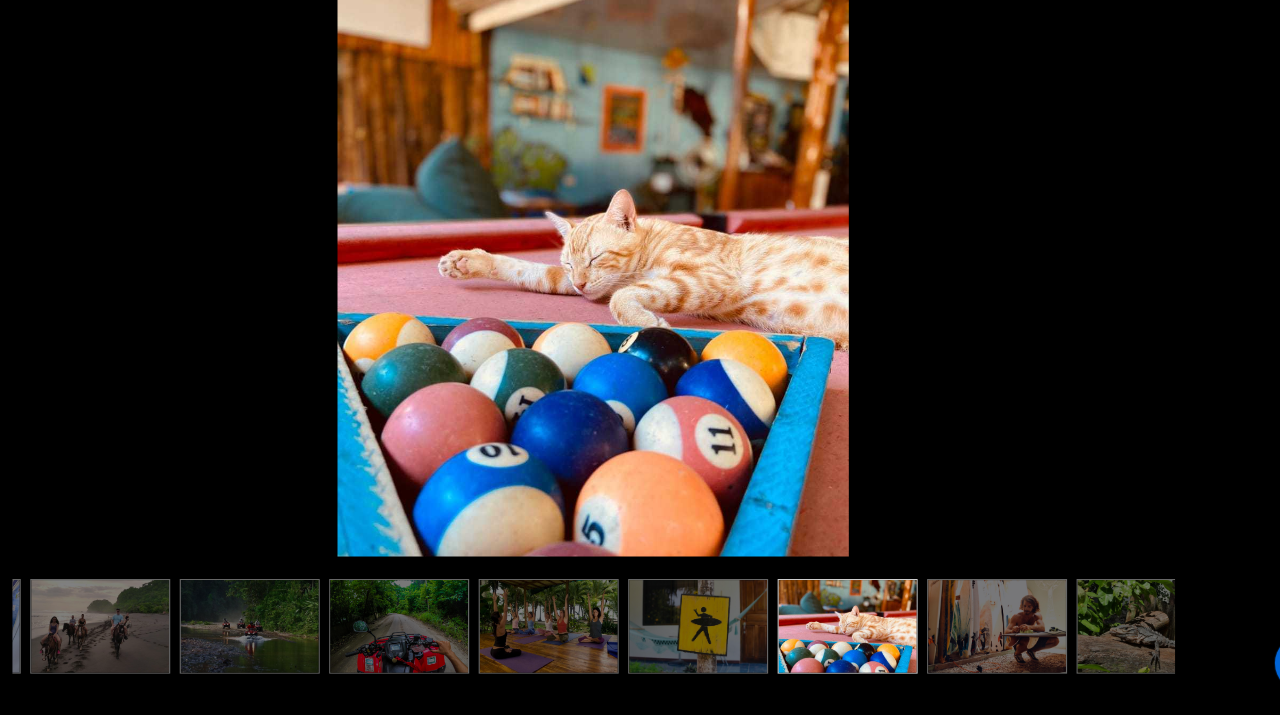 scroll, scrollTop: 0, scrollLeft: 900, axis: horizontal 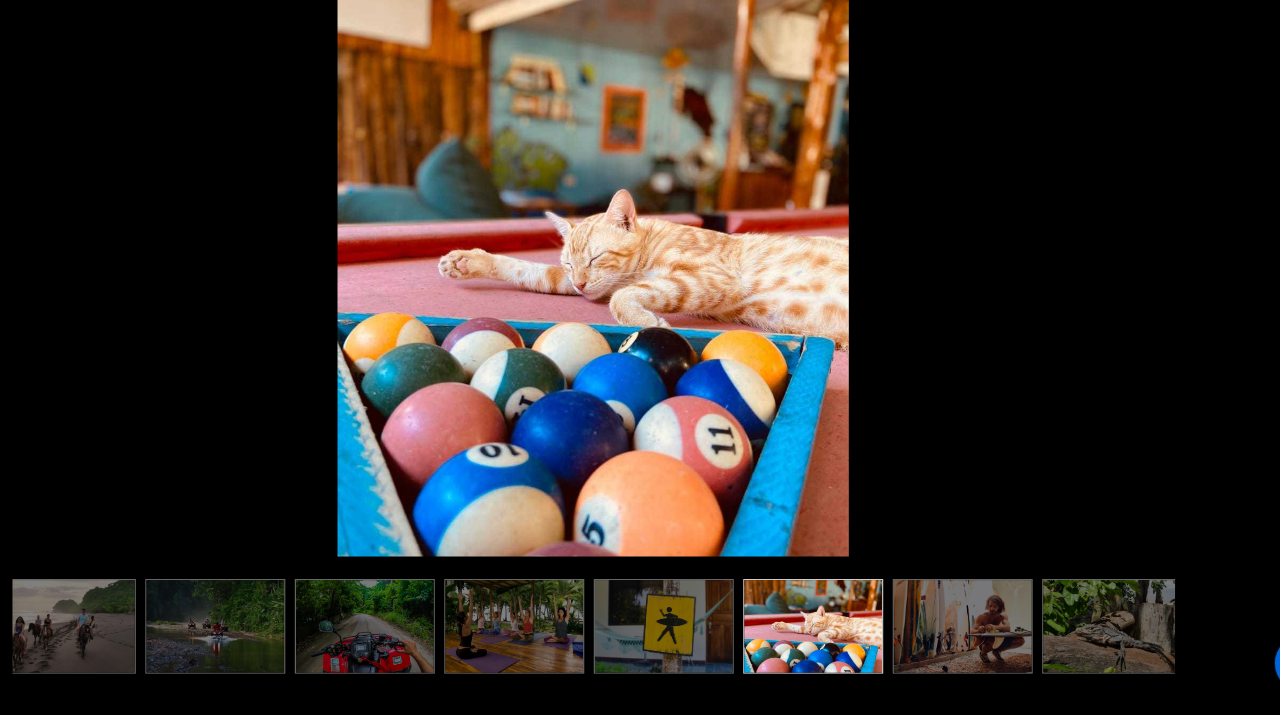 click at bounding box center (949, 640) 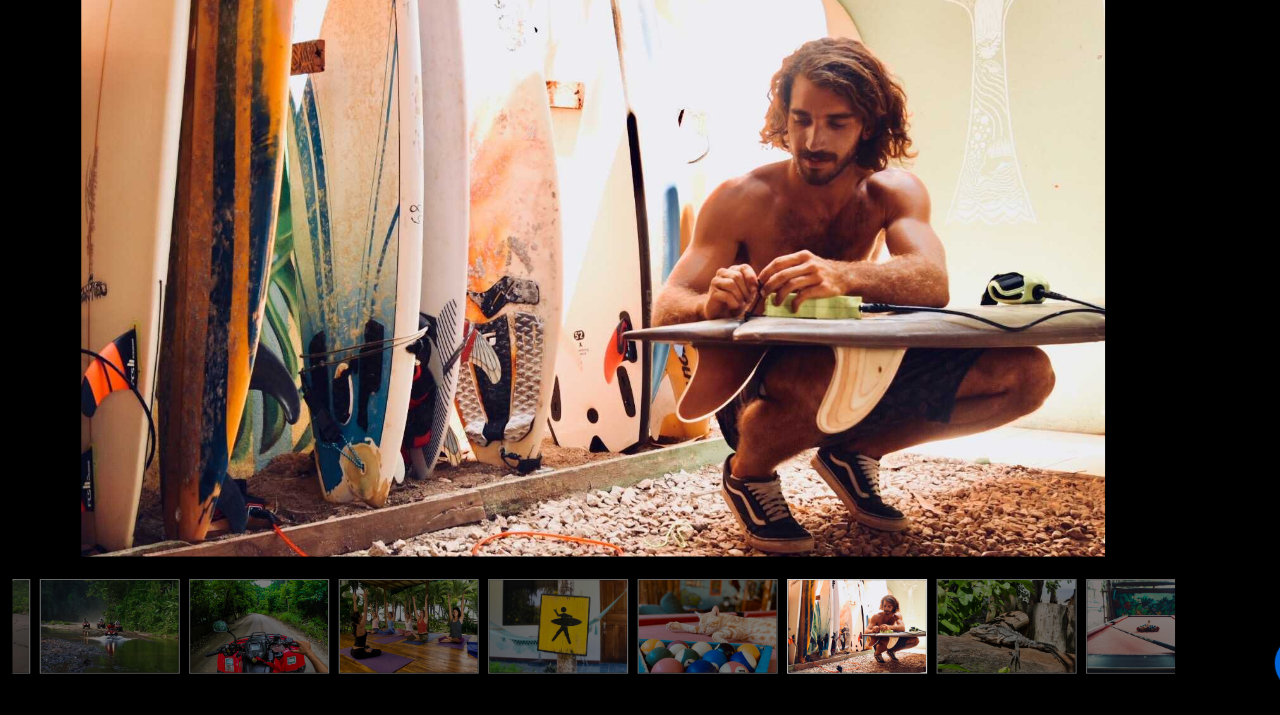 scroll, scrollTop: 0, scrollLeft: 1000, axis: horizontal 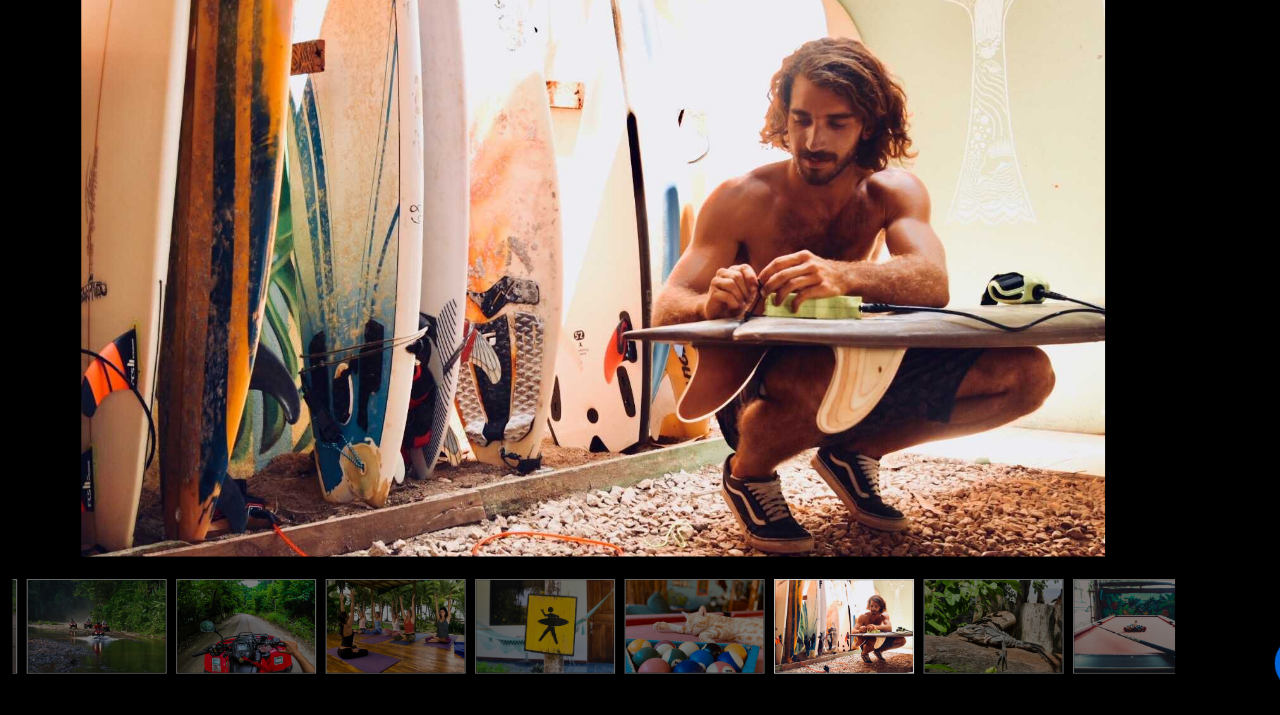 click at bounding box center (975, 640) 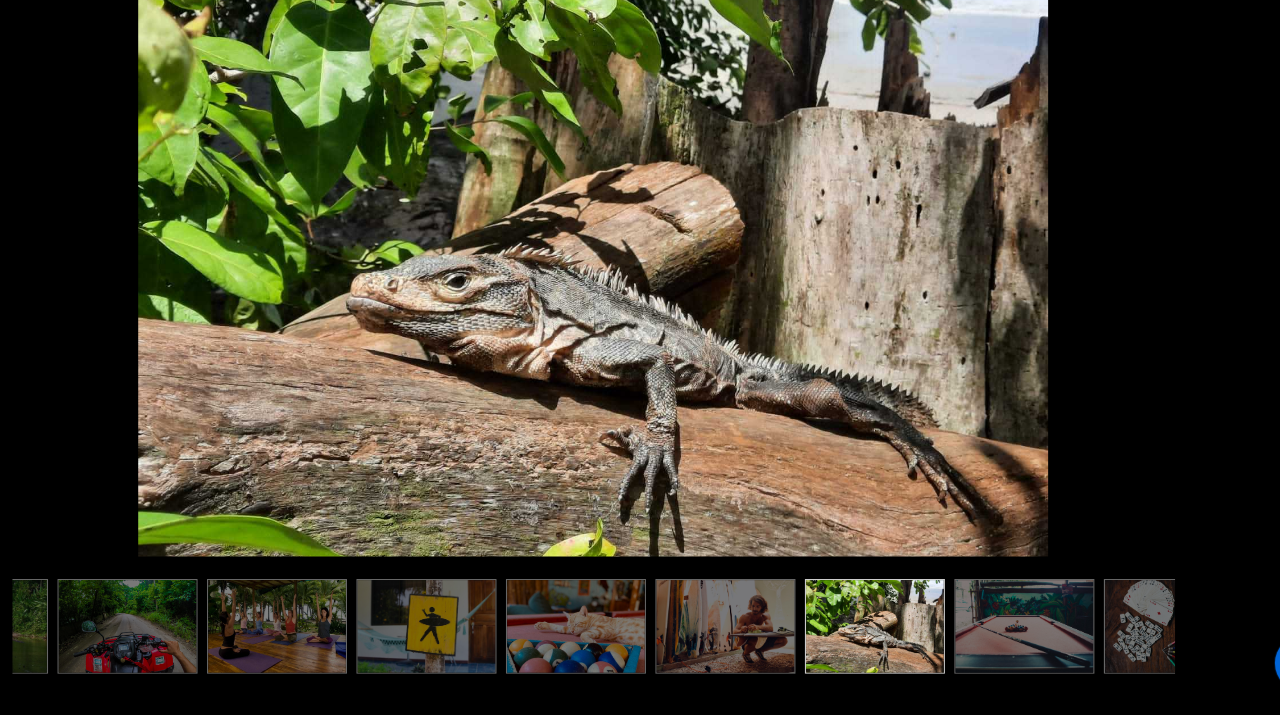 click at bounding box center [1001, 640] 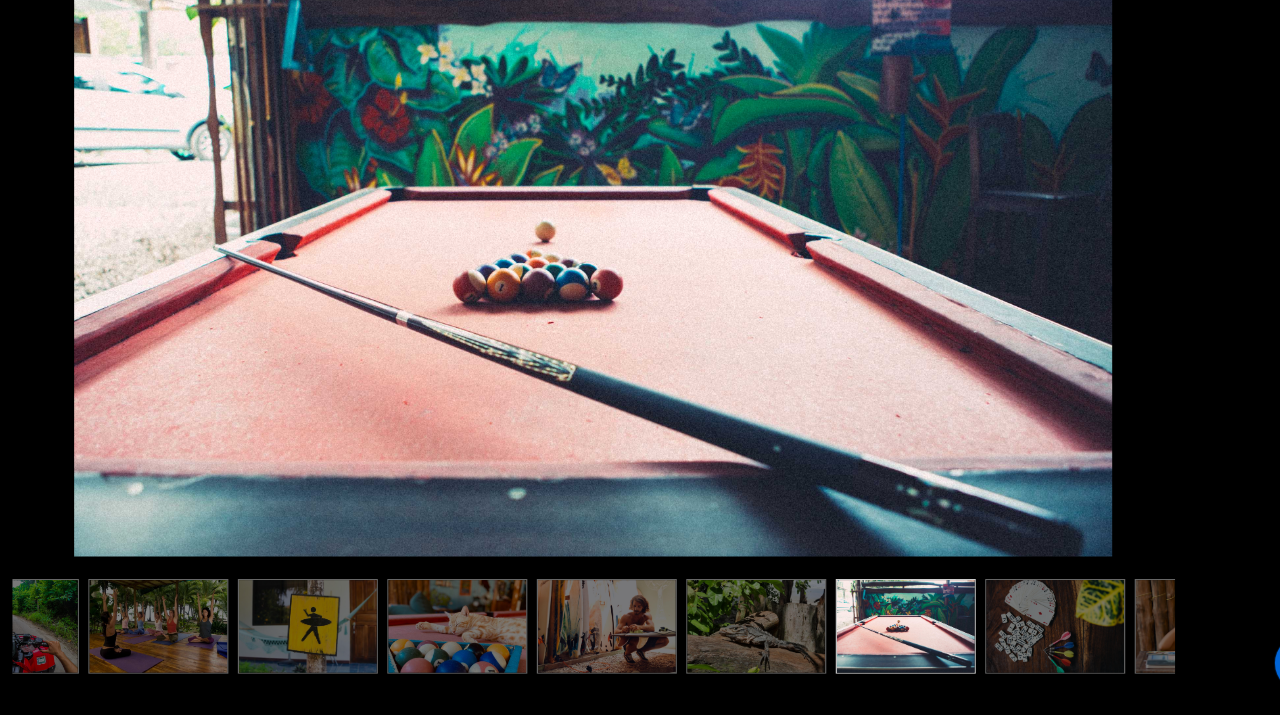 click at bounding box center [1027, 640] 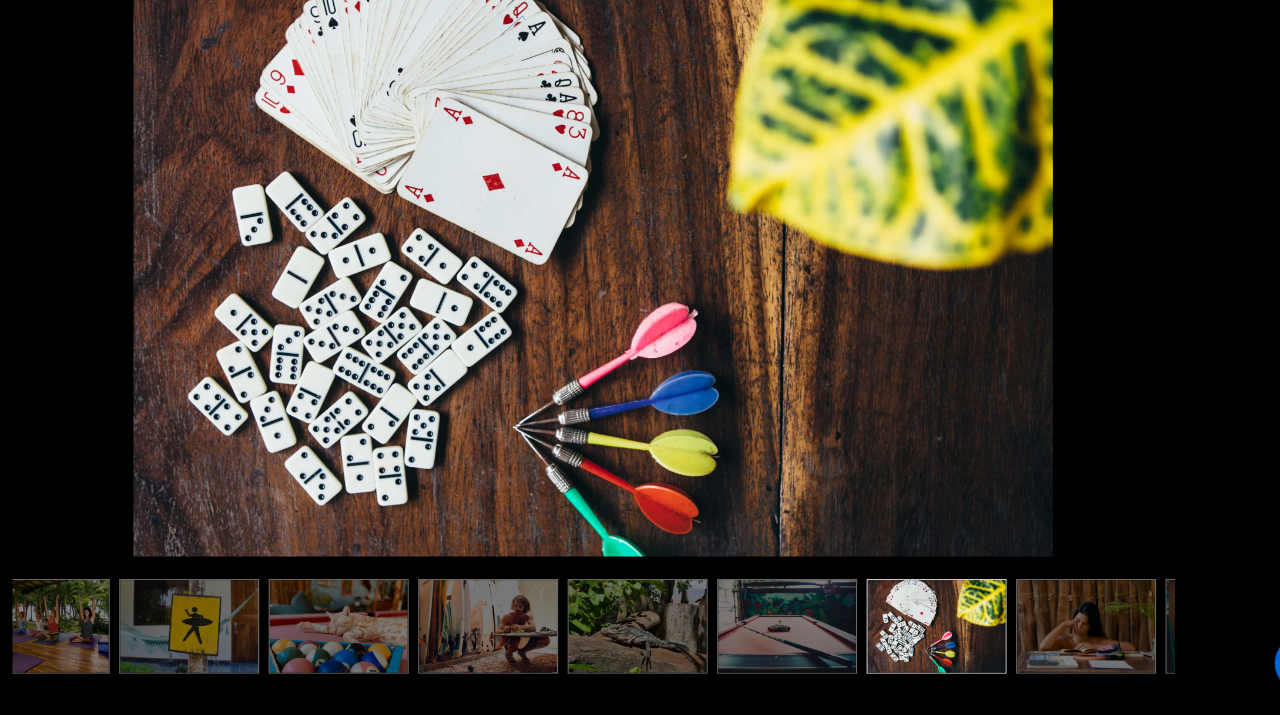 click at bounding box center (1053, 640) 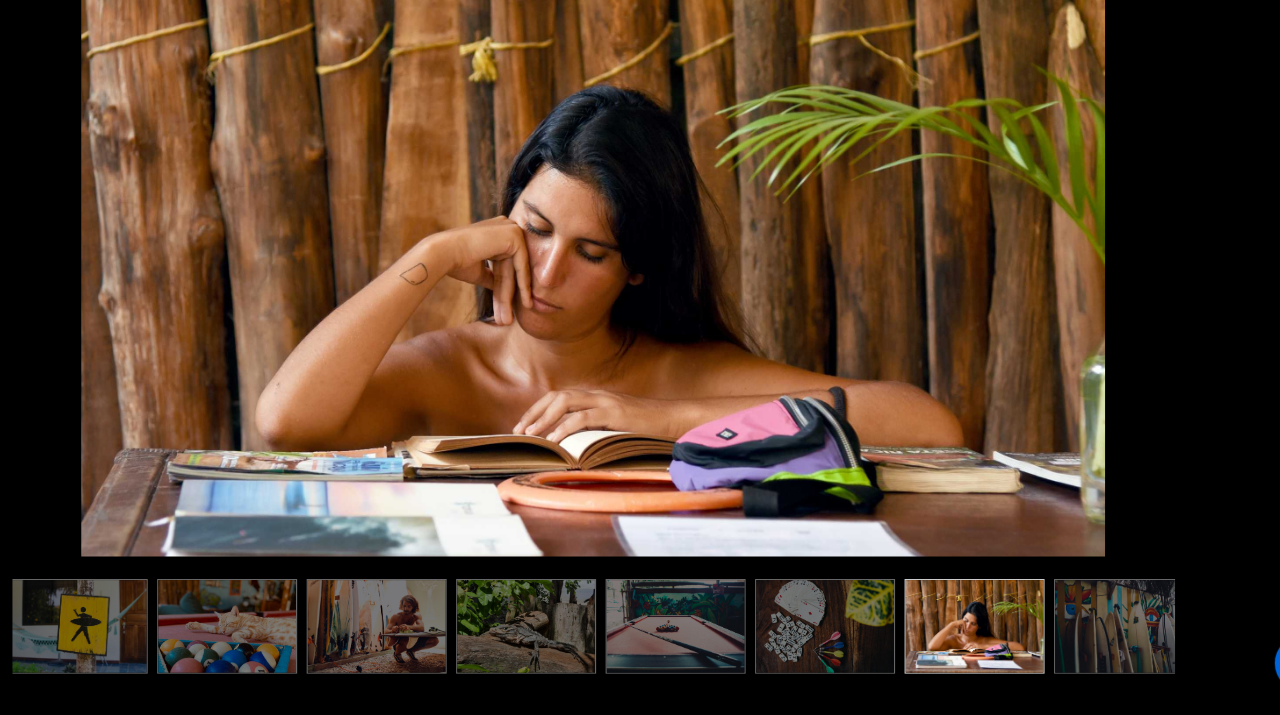 scroll, scrollTop: 0, scrollLeft: 1400, axis: horizontal 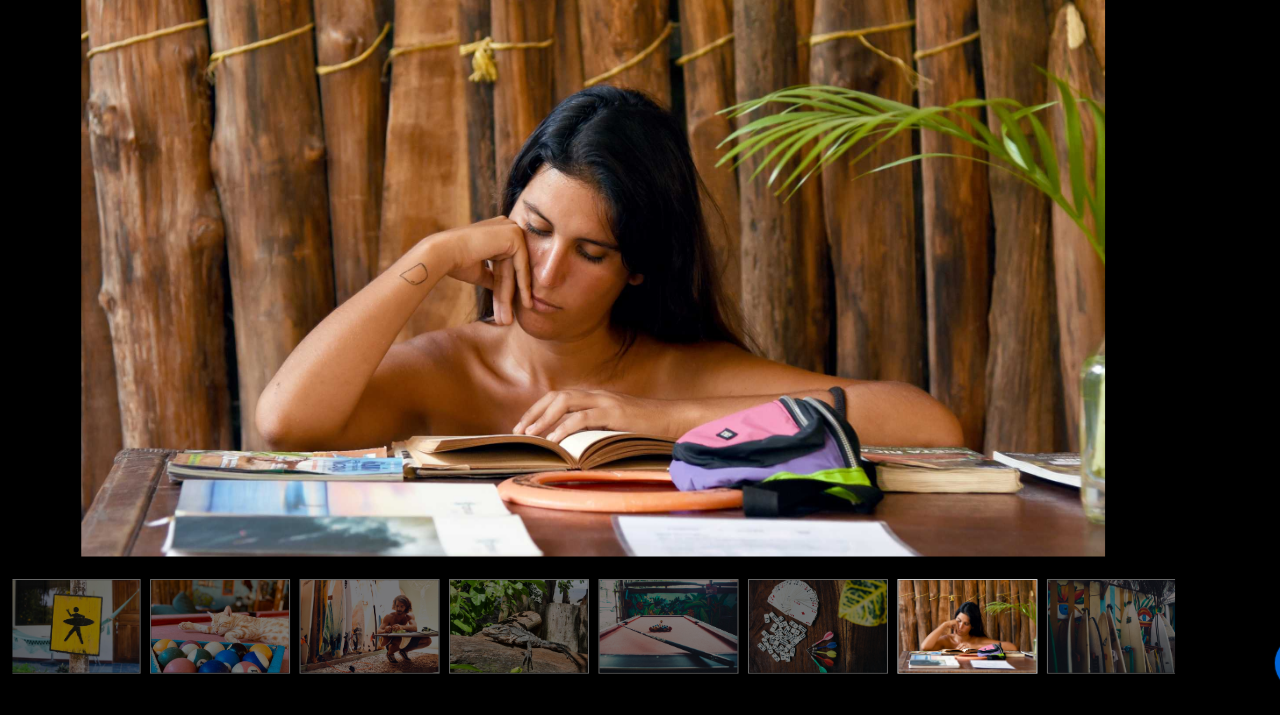 click at bounding box center (1079, 640) 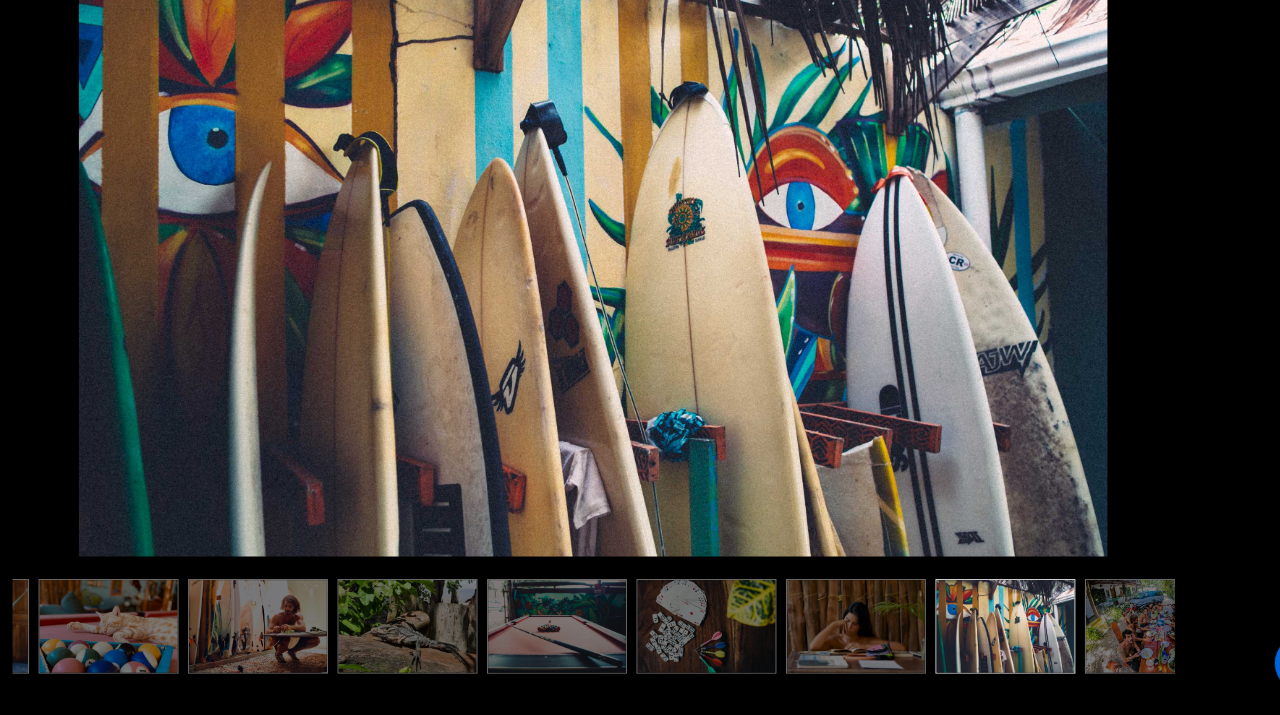 scroll, scrollTop: 0, scrollLeft: 1500, axis: horizontal 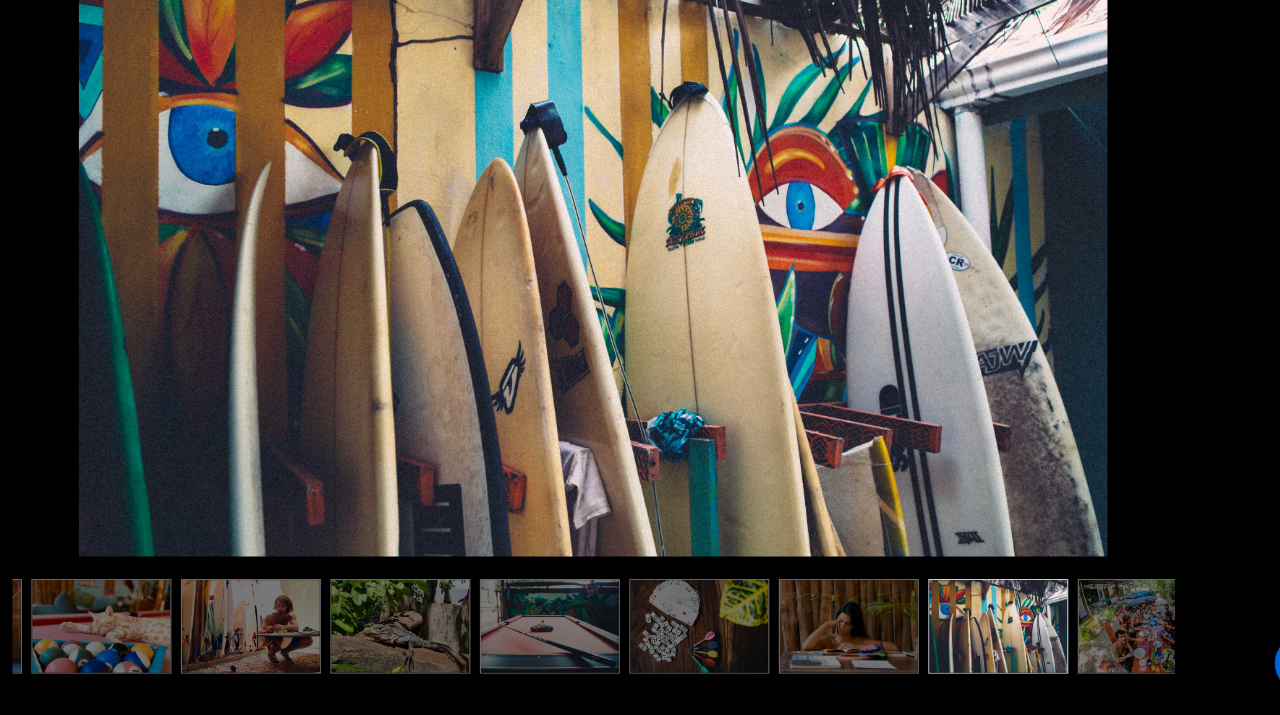 click at bounding box center [1105, 640] 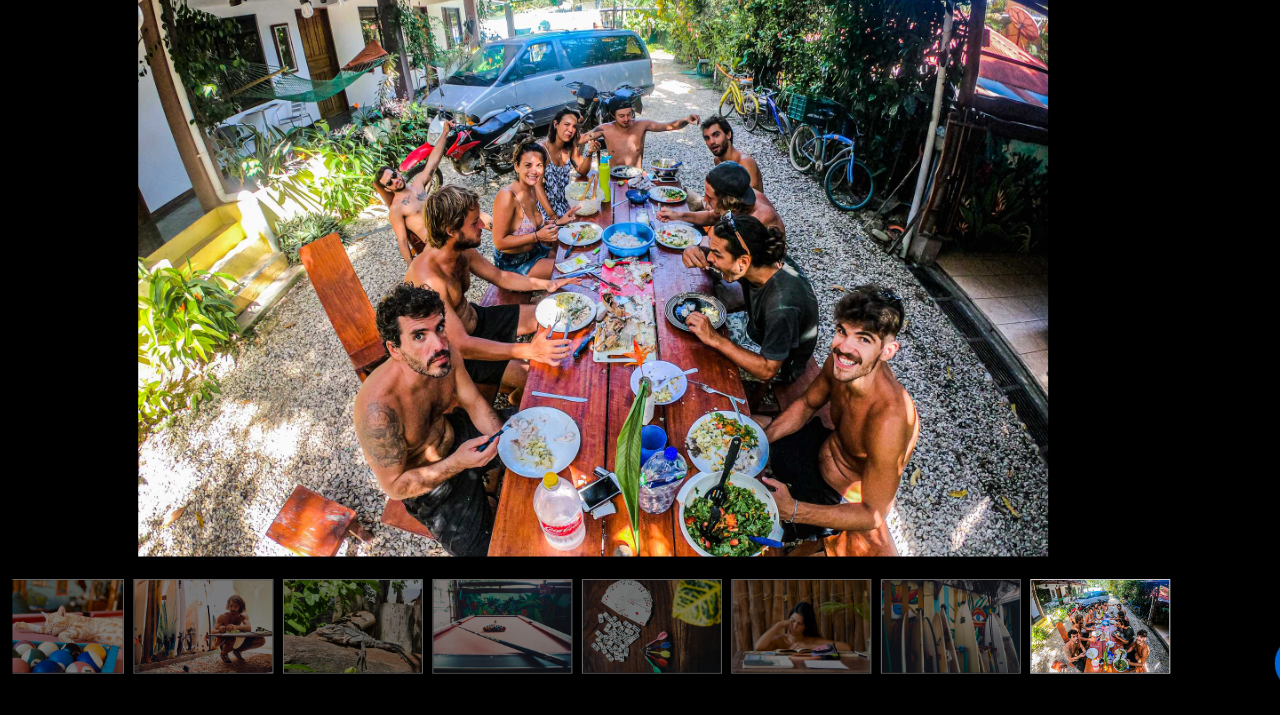 scroll, scrollTop: 0, scrollLeft: 1540, axis: horizontal 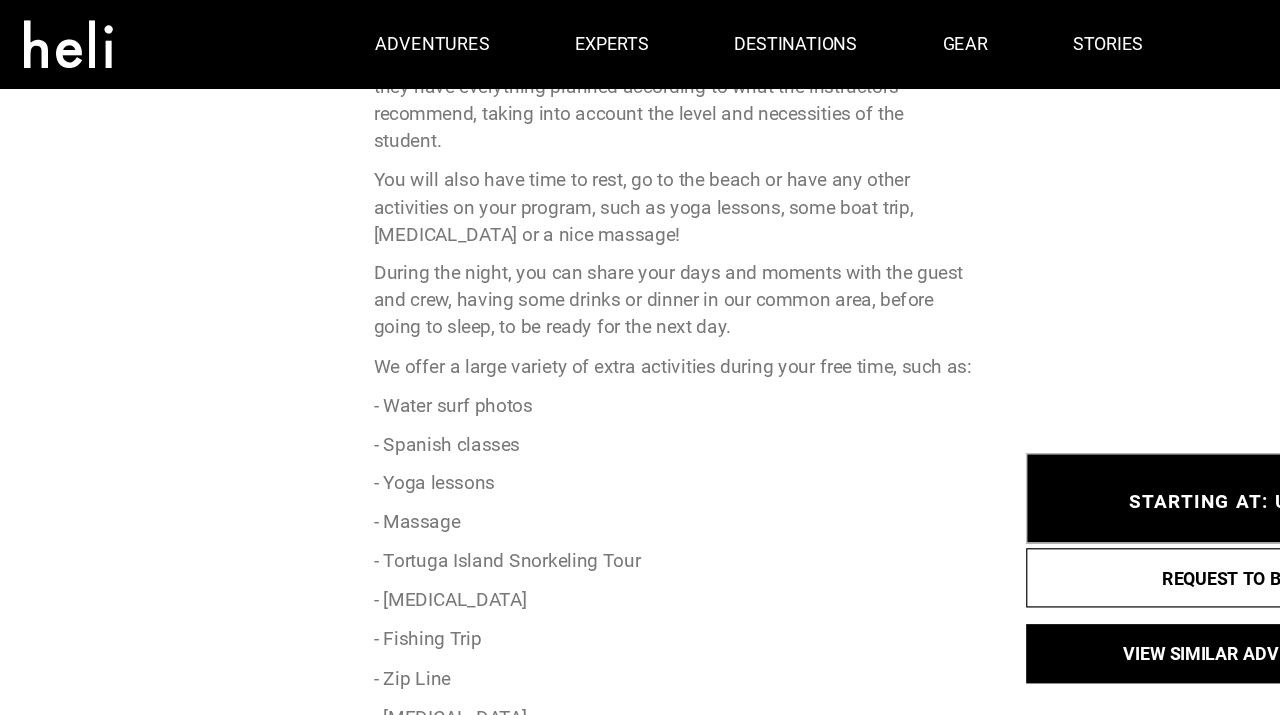 type on "Surf" 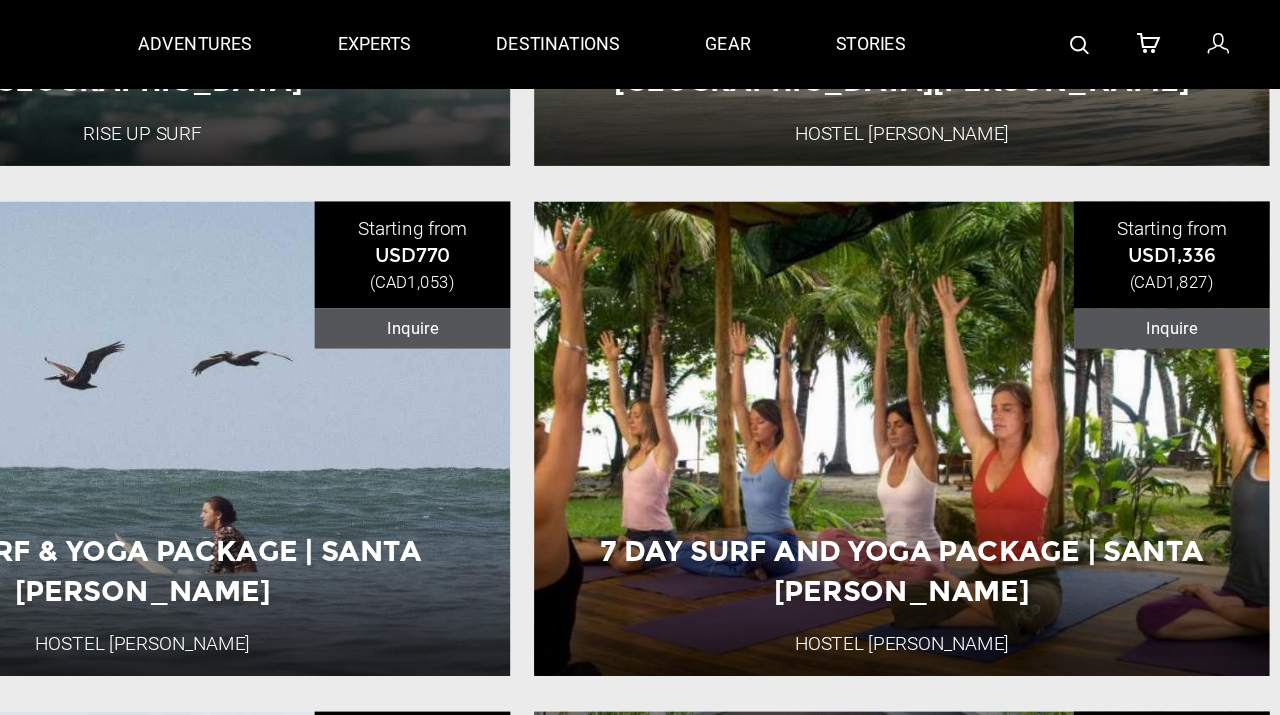 scroll, scrollTop: 2304, scrollLeft: 0, axis: vertical 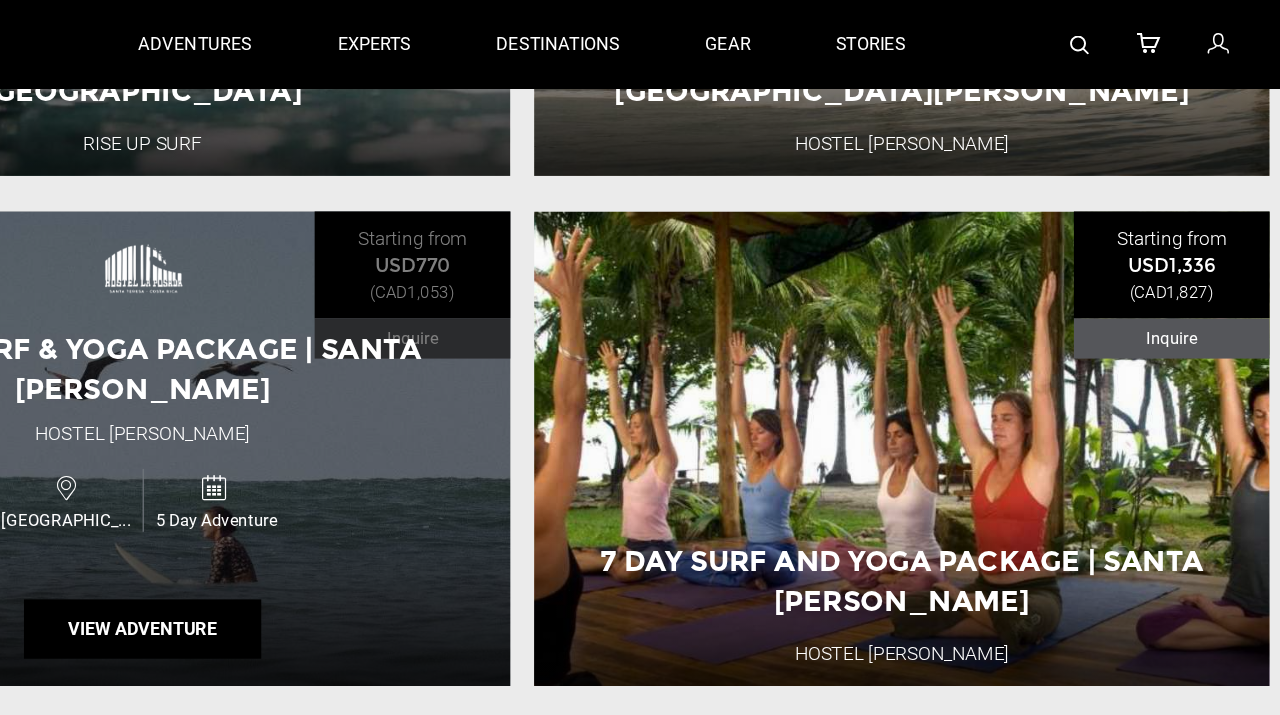 click on "5 Day Surf & Yoga Package | [GEOGRAPHIC_DATA][PERSON_NAME] Hostel [GEOGRAPHIC_DATA]  [GEOGRAPHIC_DATA] 5 Day Adventure  View Adventure" at bounding box center [320, 378] 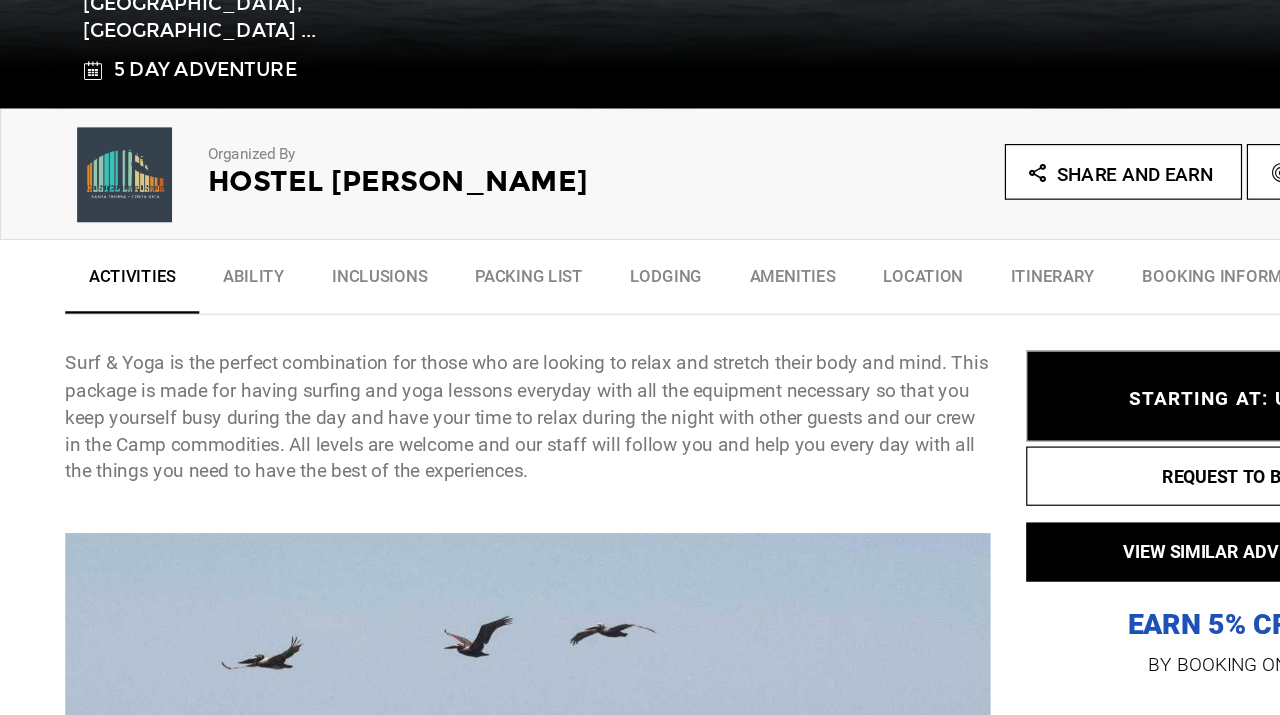 scroll, scrollTop: 473, scrollLeft: 0, axis: vertical 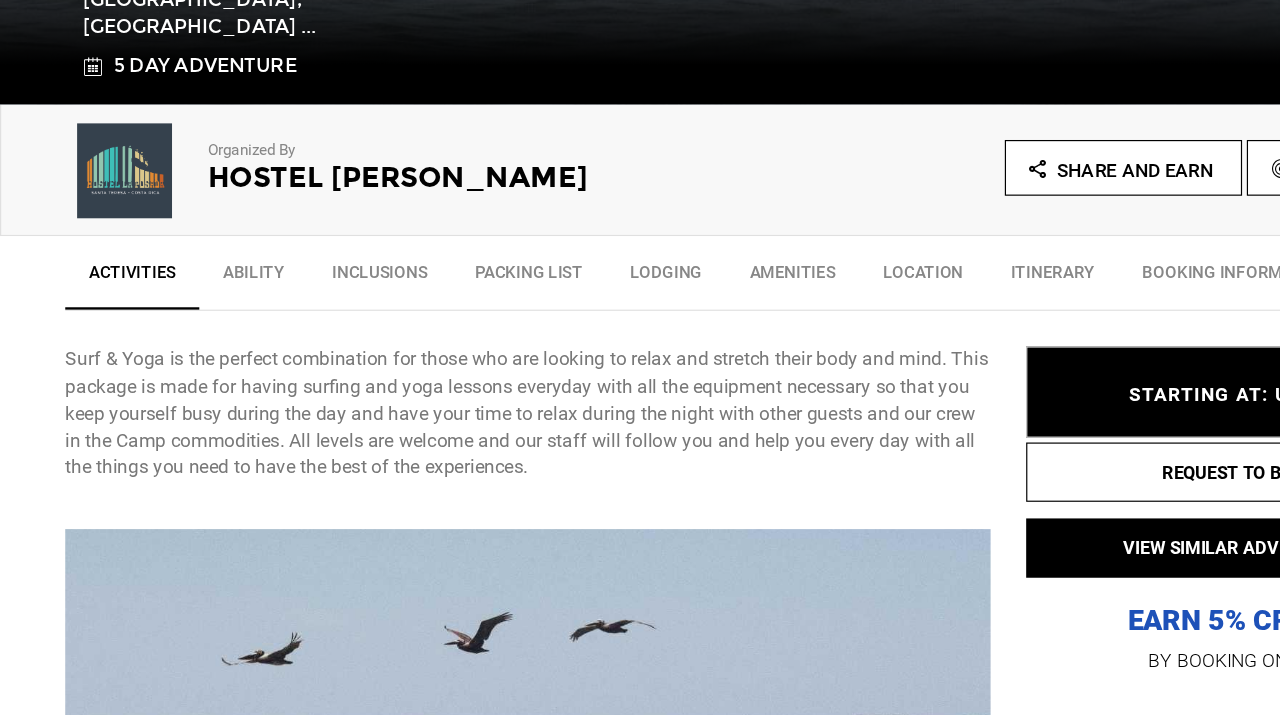 click on "Inclusions" at bounding box center (320, 346) 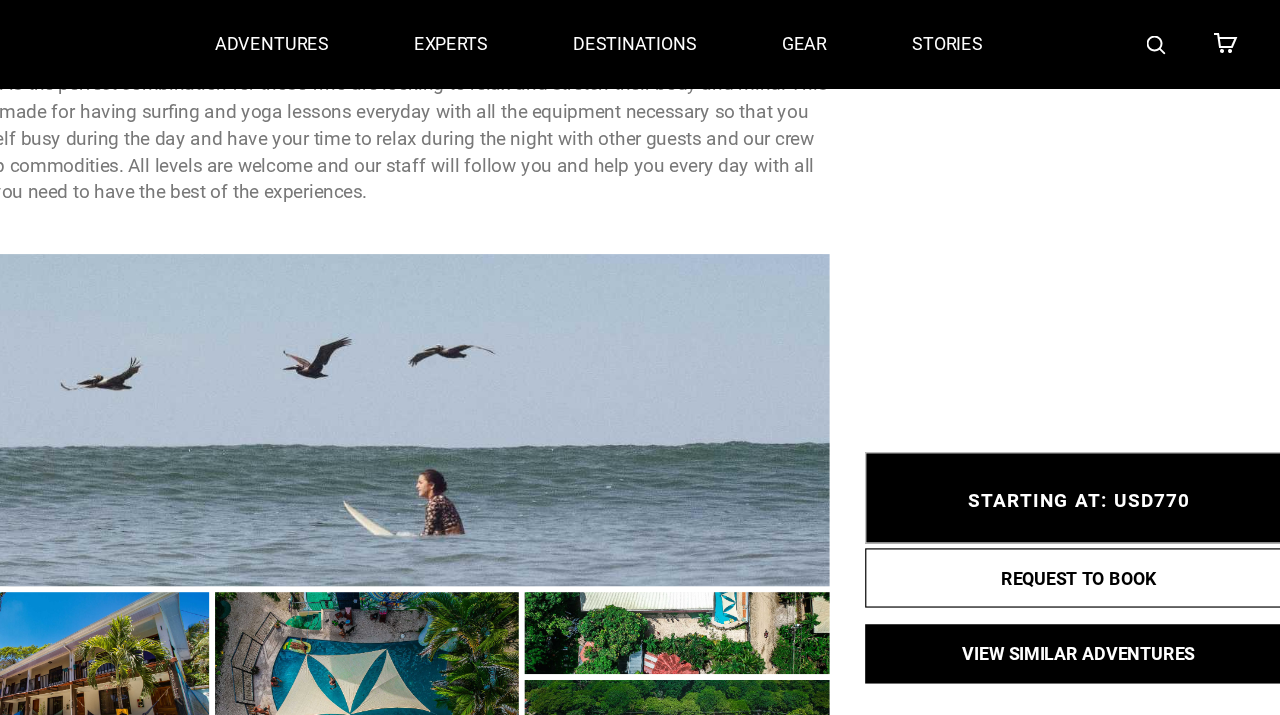 scroll, scrollTop: 808, scrollLeft: 0, axis: vertical 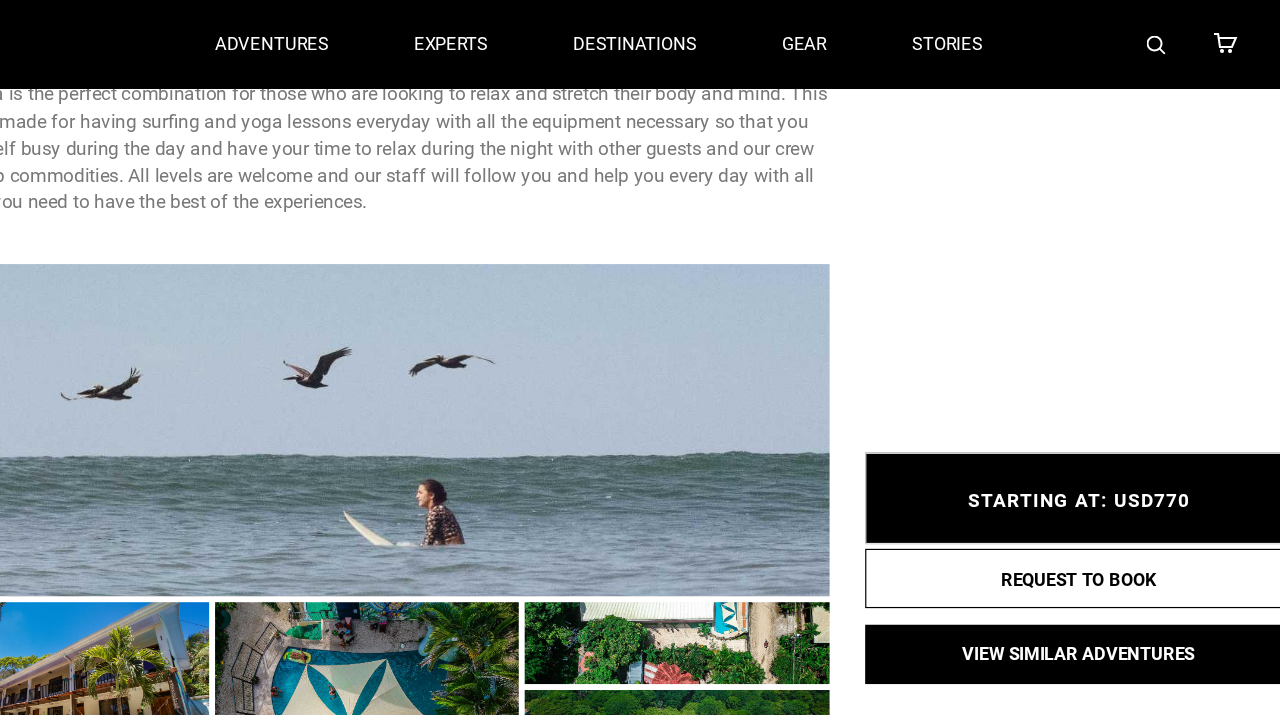 type on "Surf" 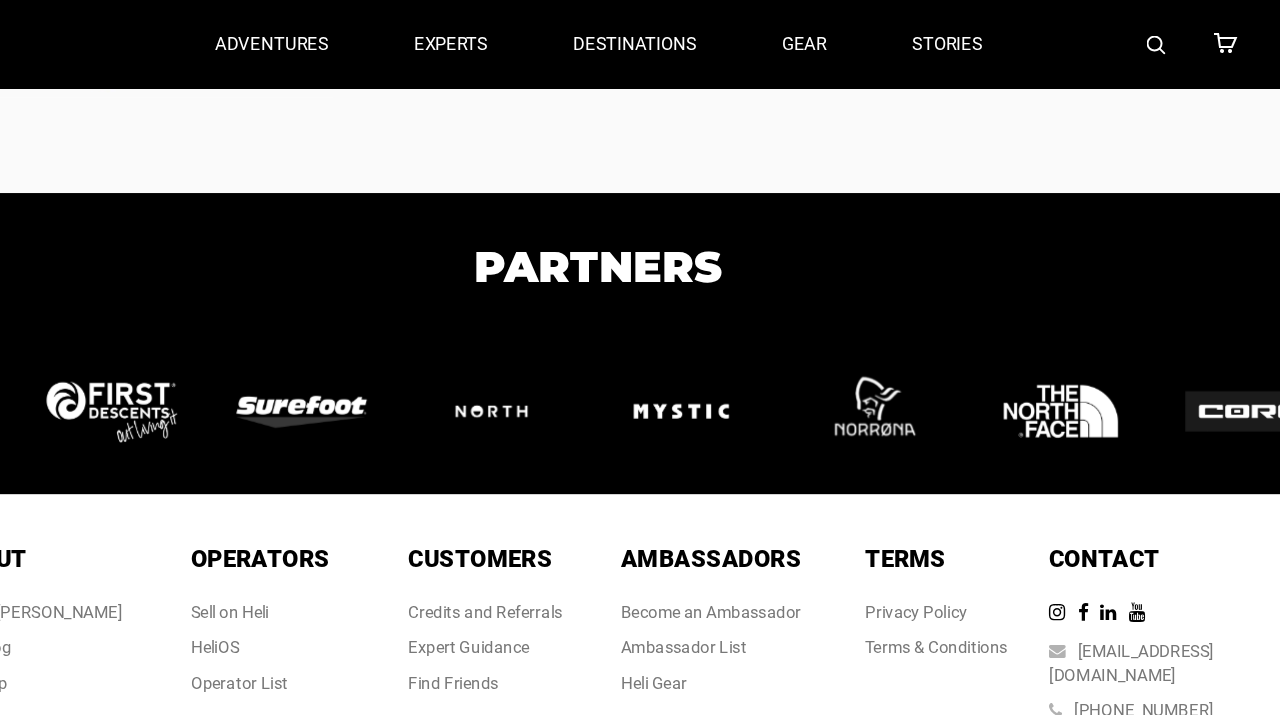 scroll, scrollTop: 0, scrollLeft: 0, axis: both 